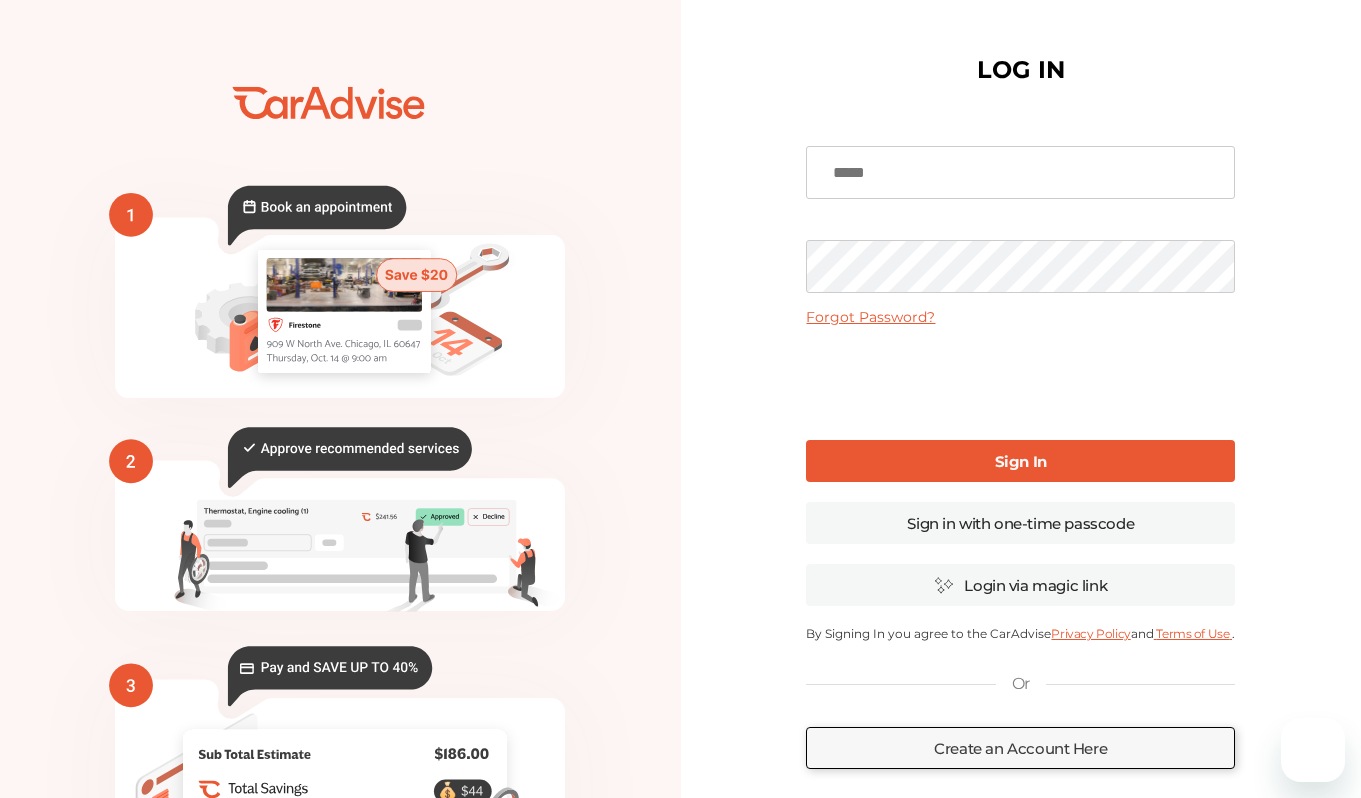 scroll, scrollTop: 0, scrollLeft: 0, axis: both 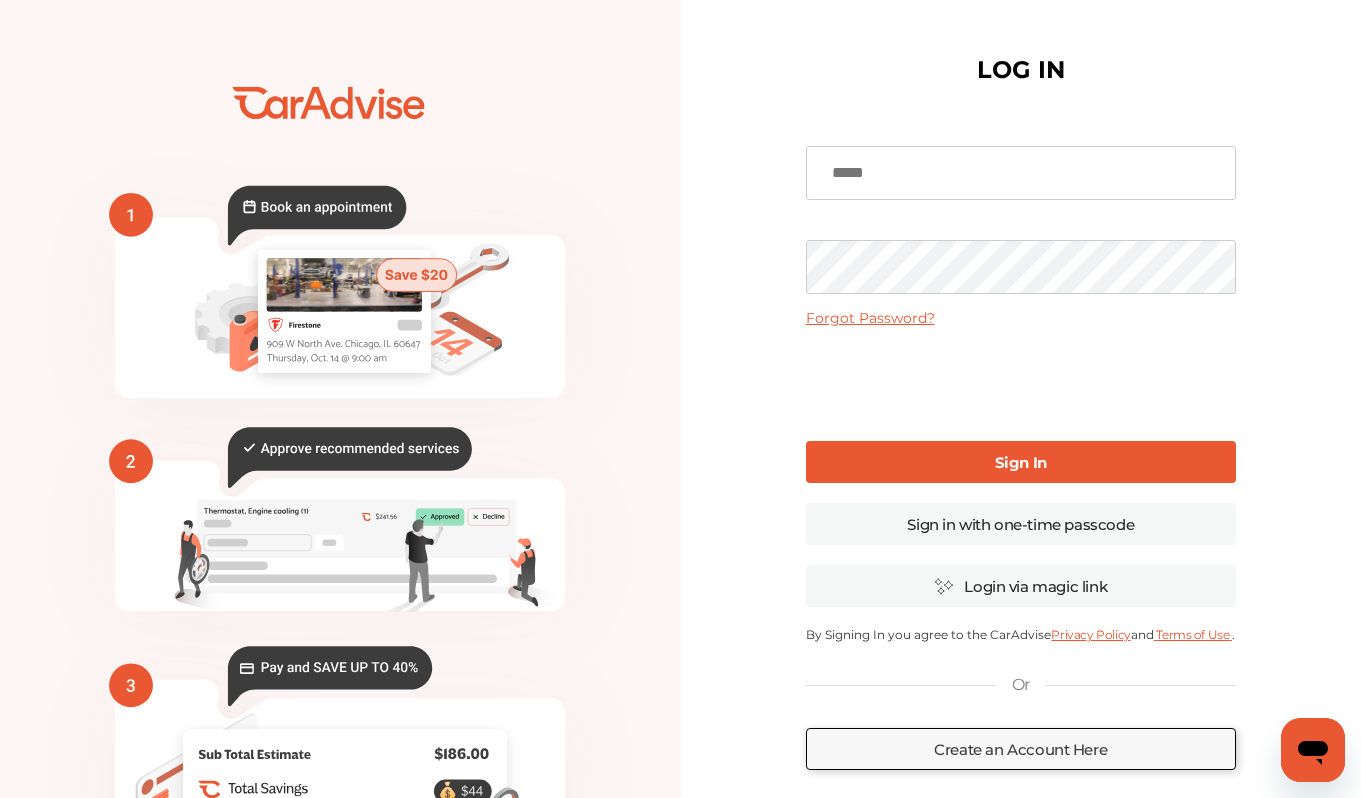 click at bounding box center [1021, 173] 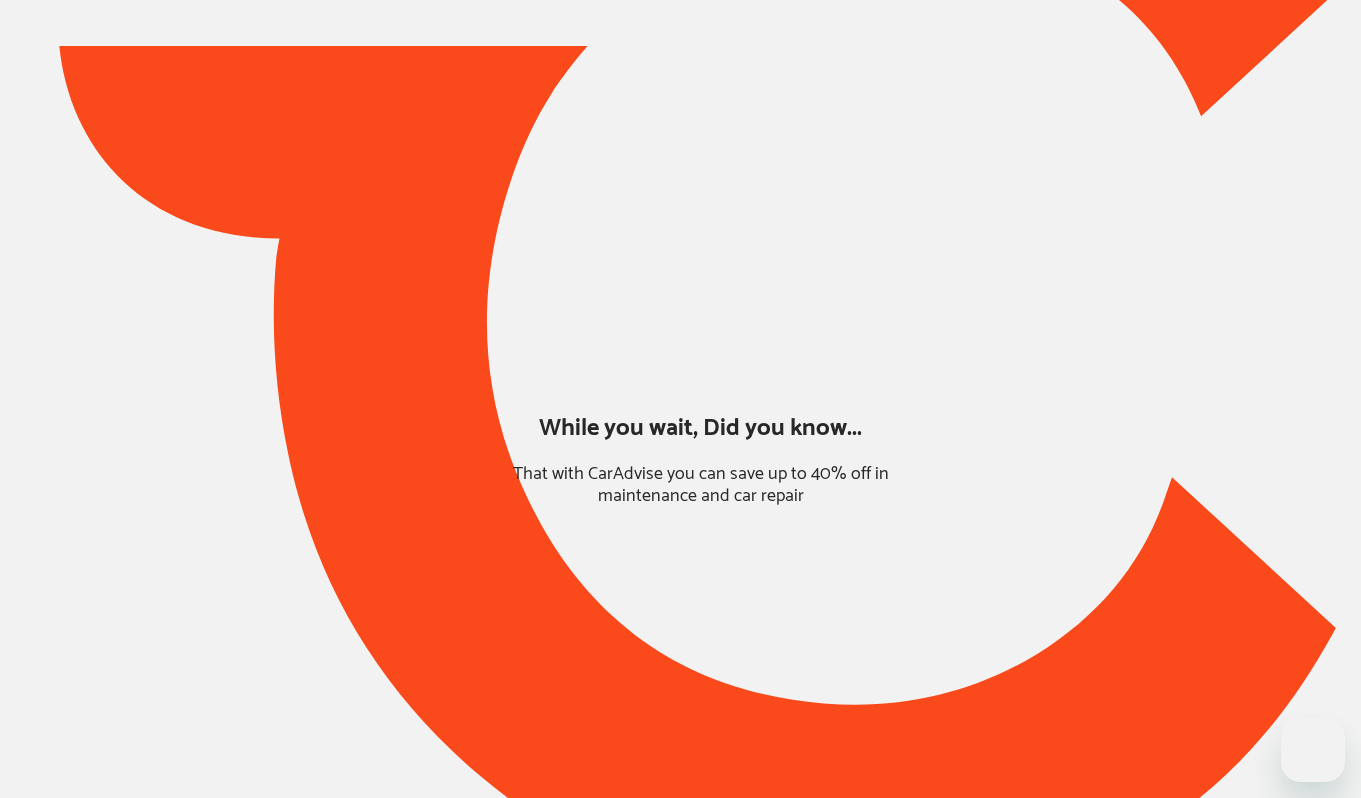type on "*****" 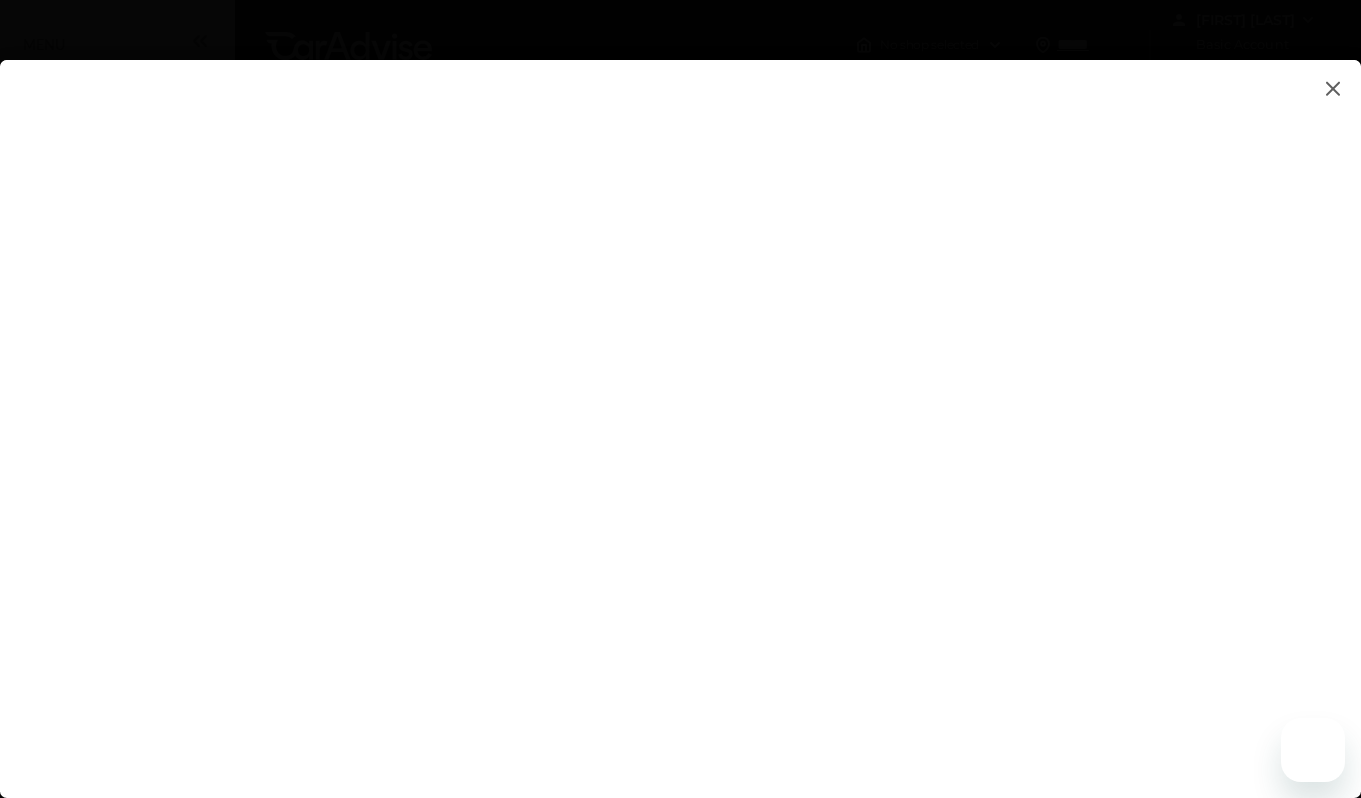scroll, scrollTop: 0, scrollLeft: 0, axis: both 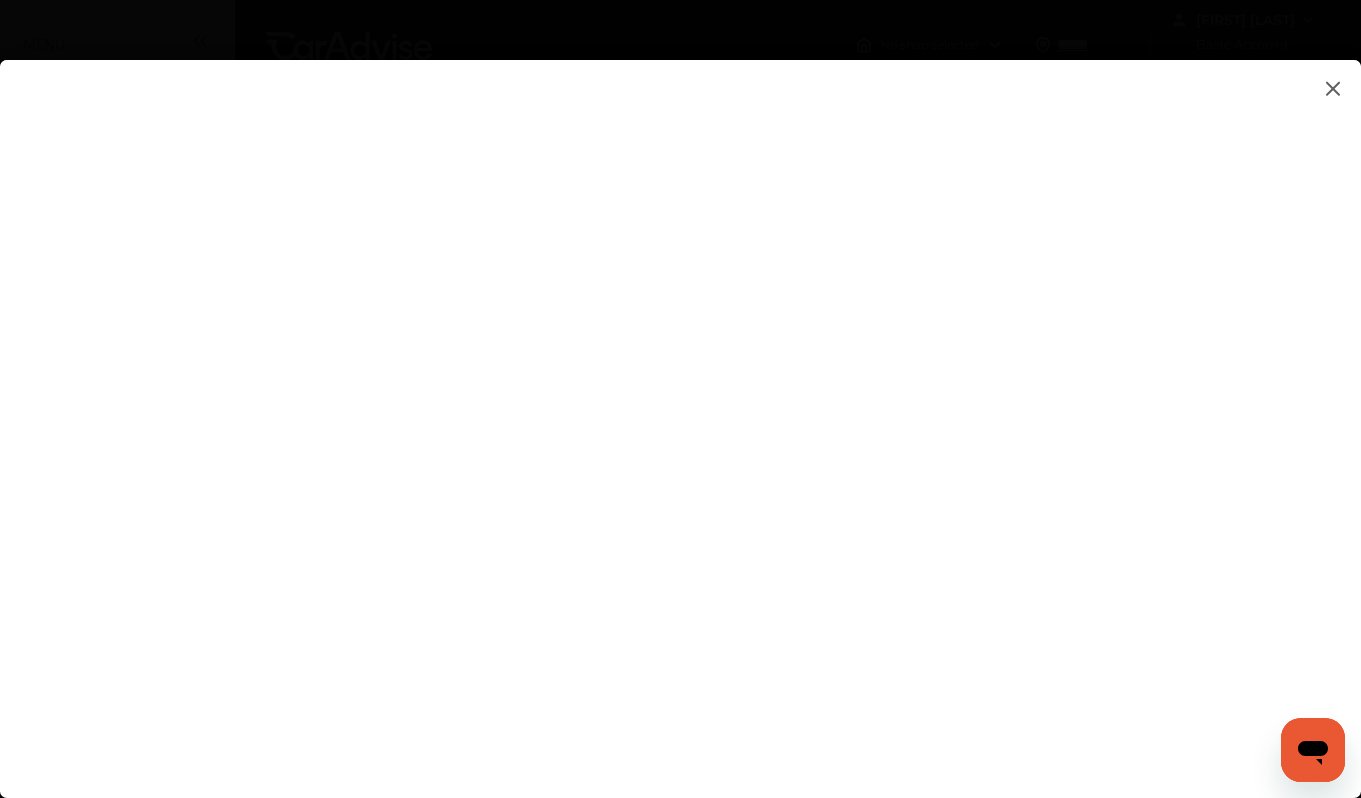 click at bounding box center (680, 409) 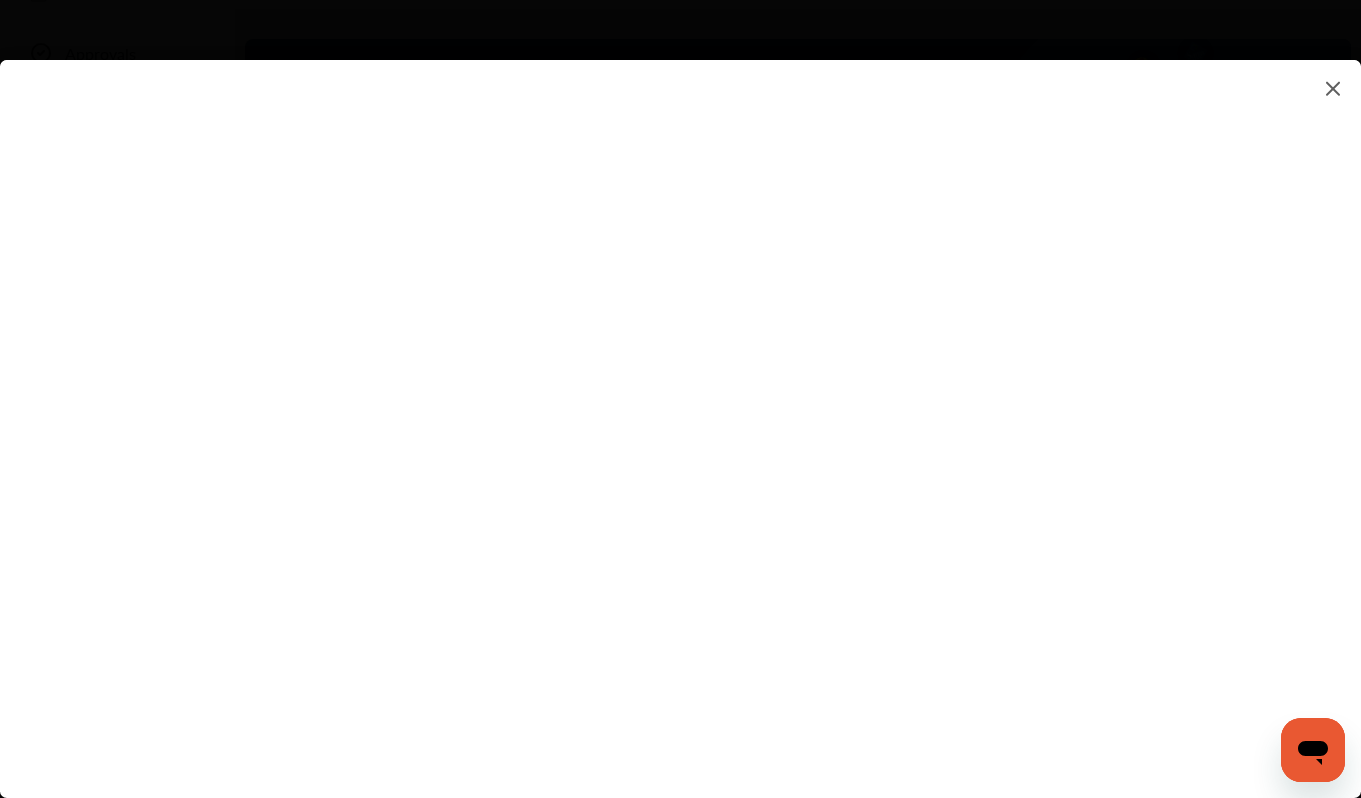 click at bounding box center [680, 409] 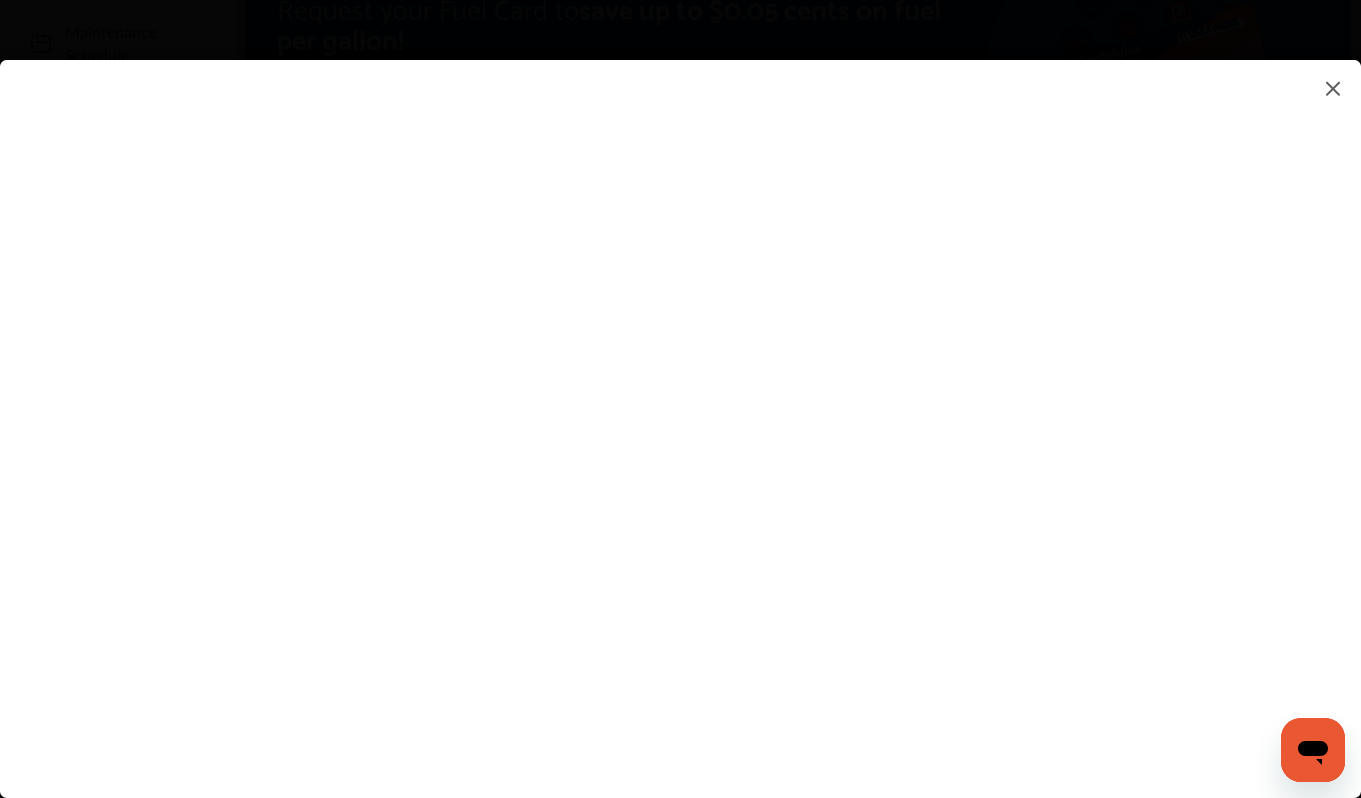 click at bounding box center (680, 409) 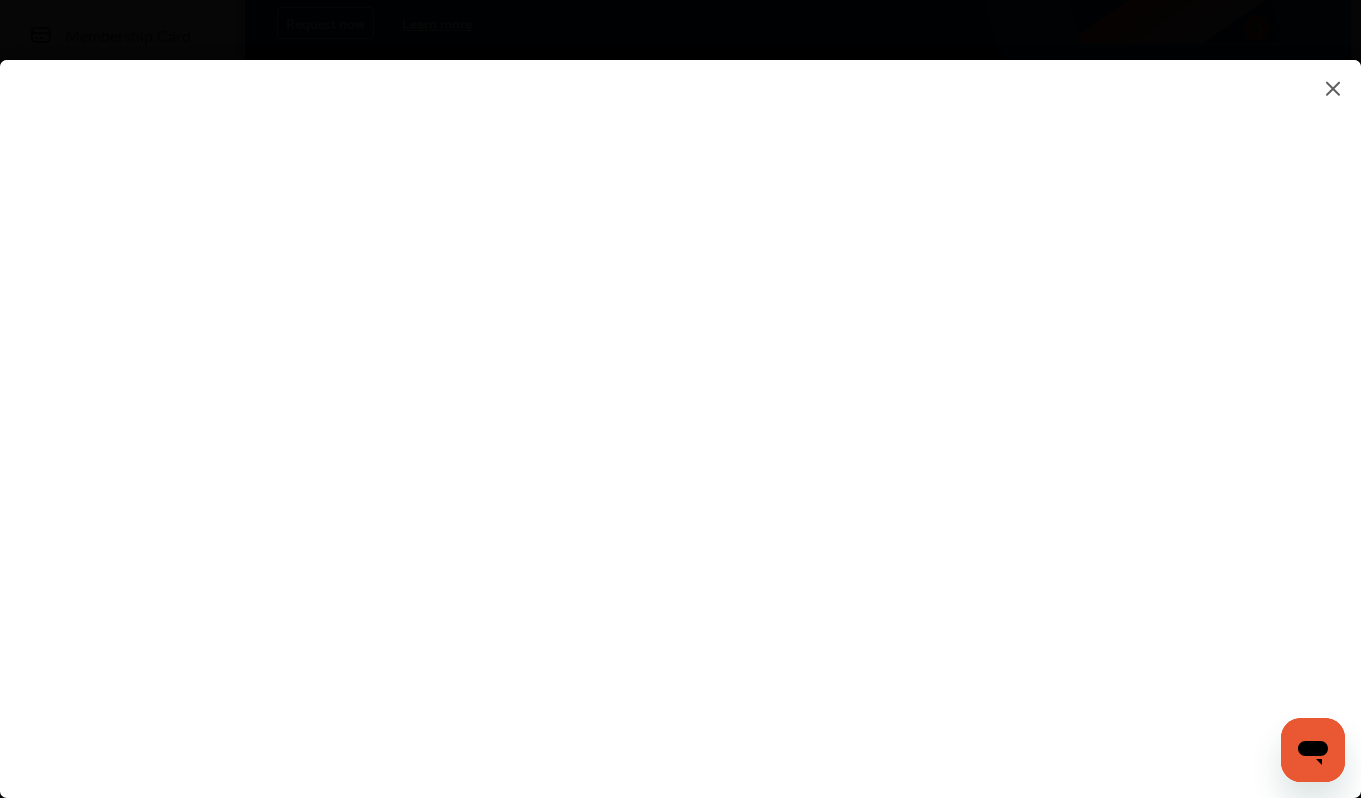 scroll, scrollTop: 330, scrollLeft: 0, axis: vertical 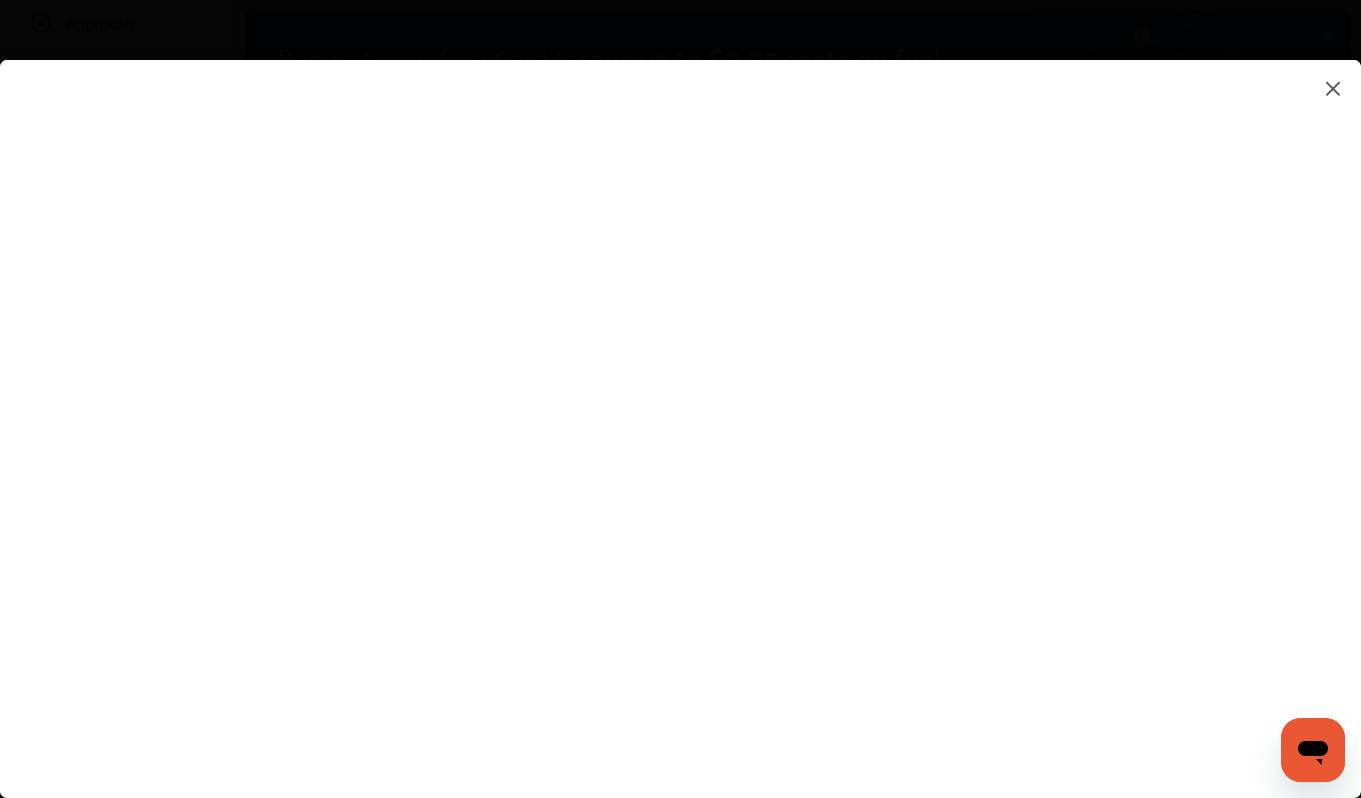 click at bounding box center [680, 409] 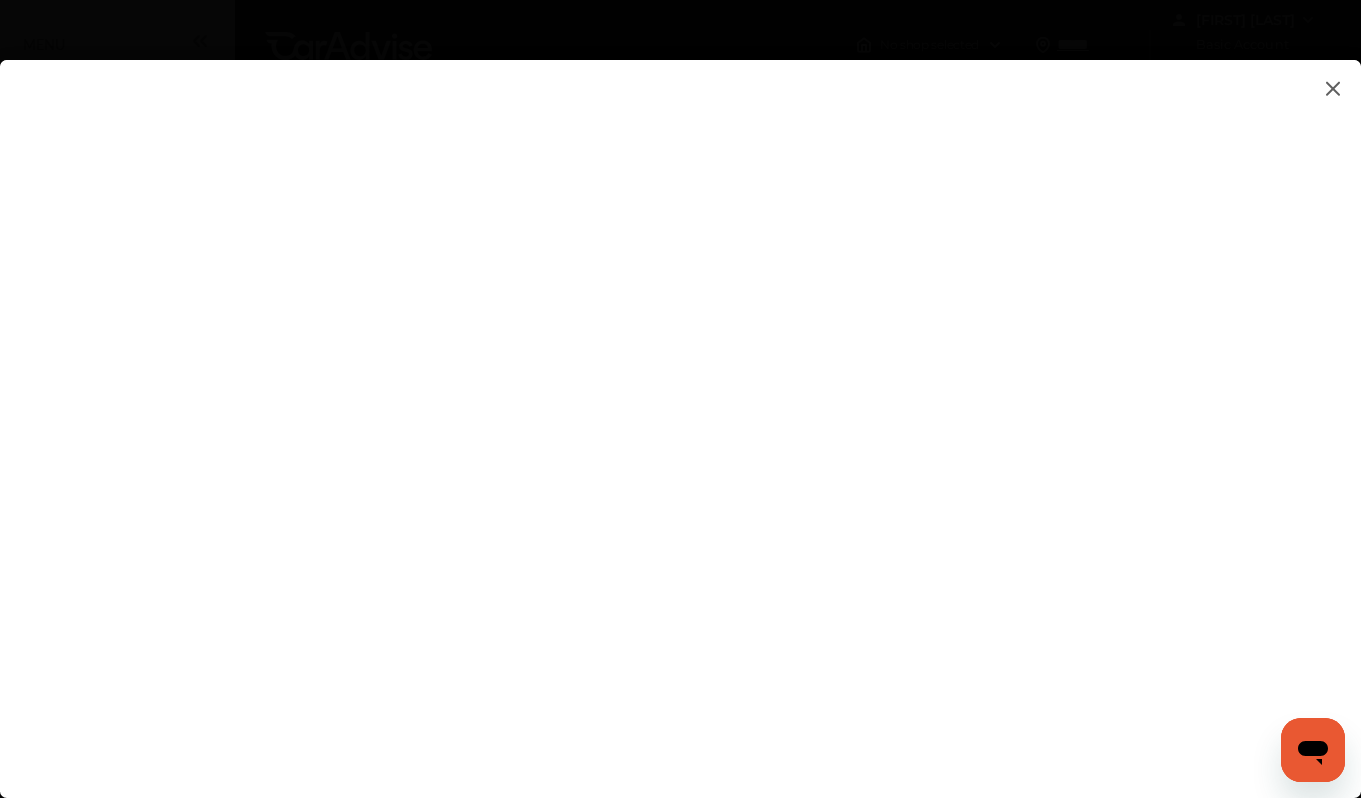 scroll, scrollTop: 0, scrollLeft: 0, axis: both 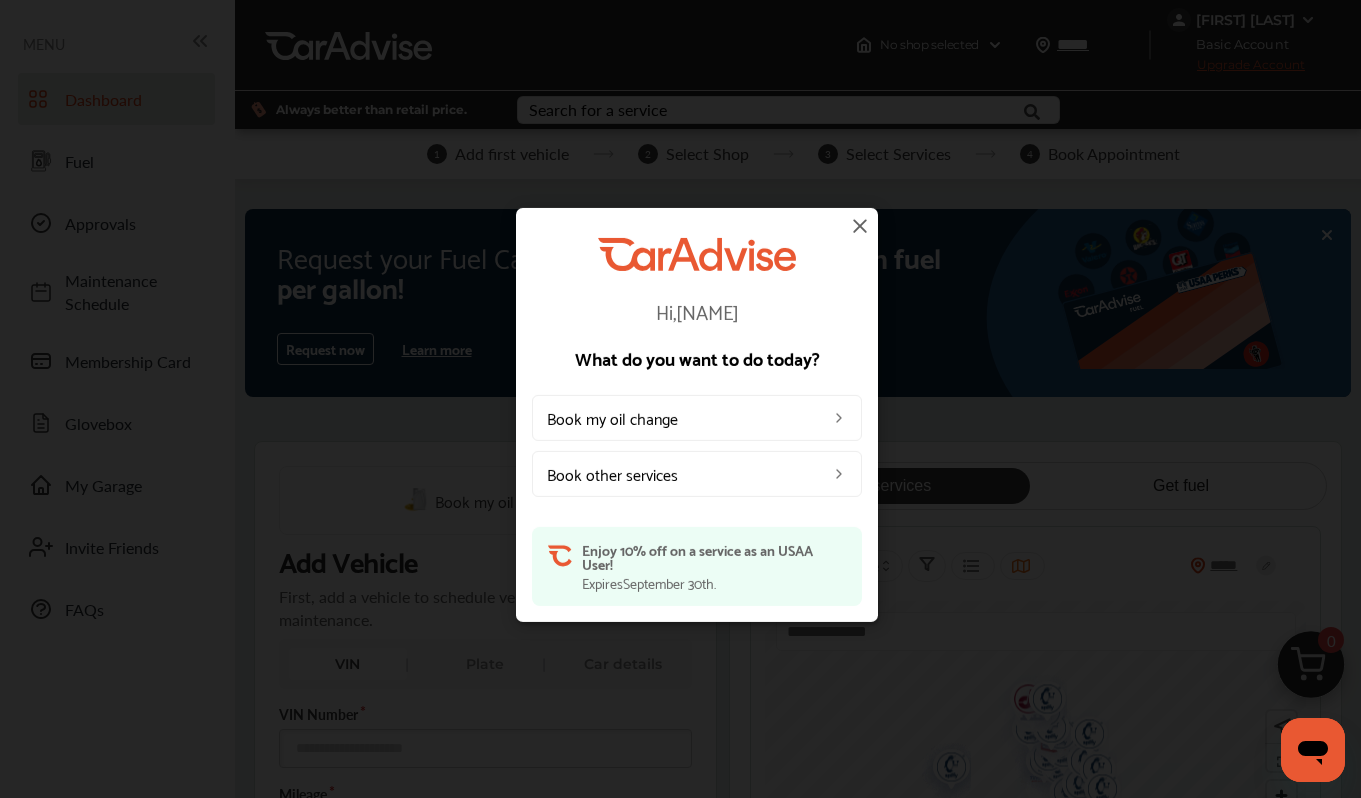 click at bounding box center [860, 226] 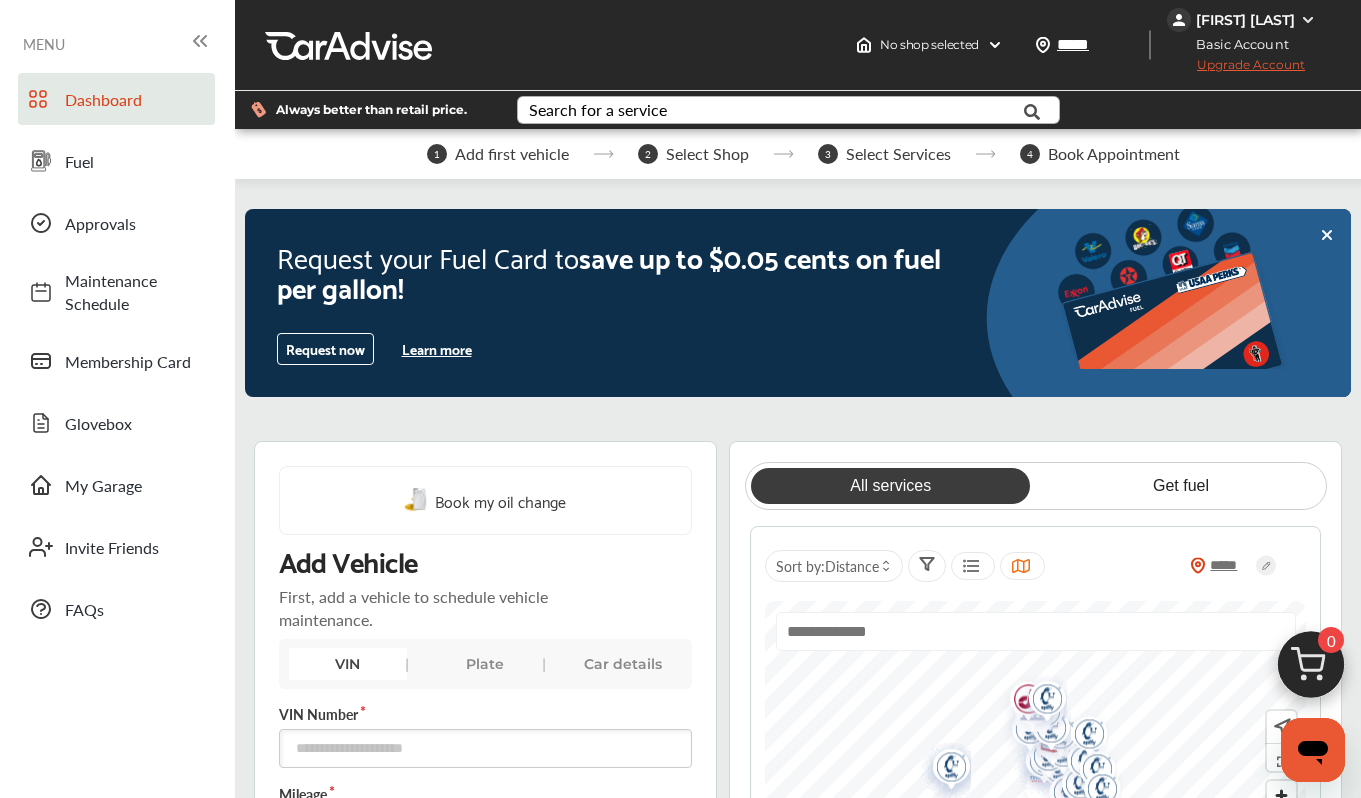 scroll, scrollTop: 0, scrollLeft: 0, axis: both 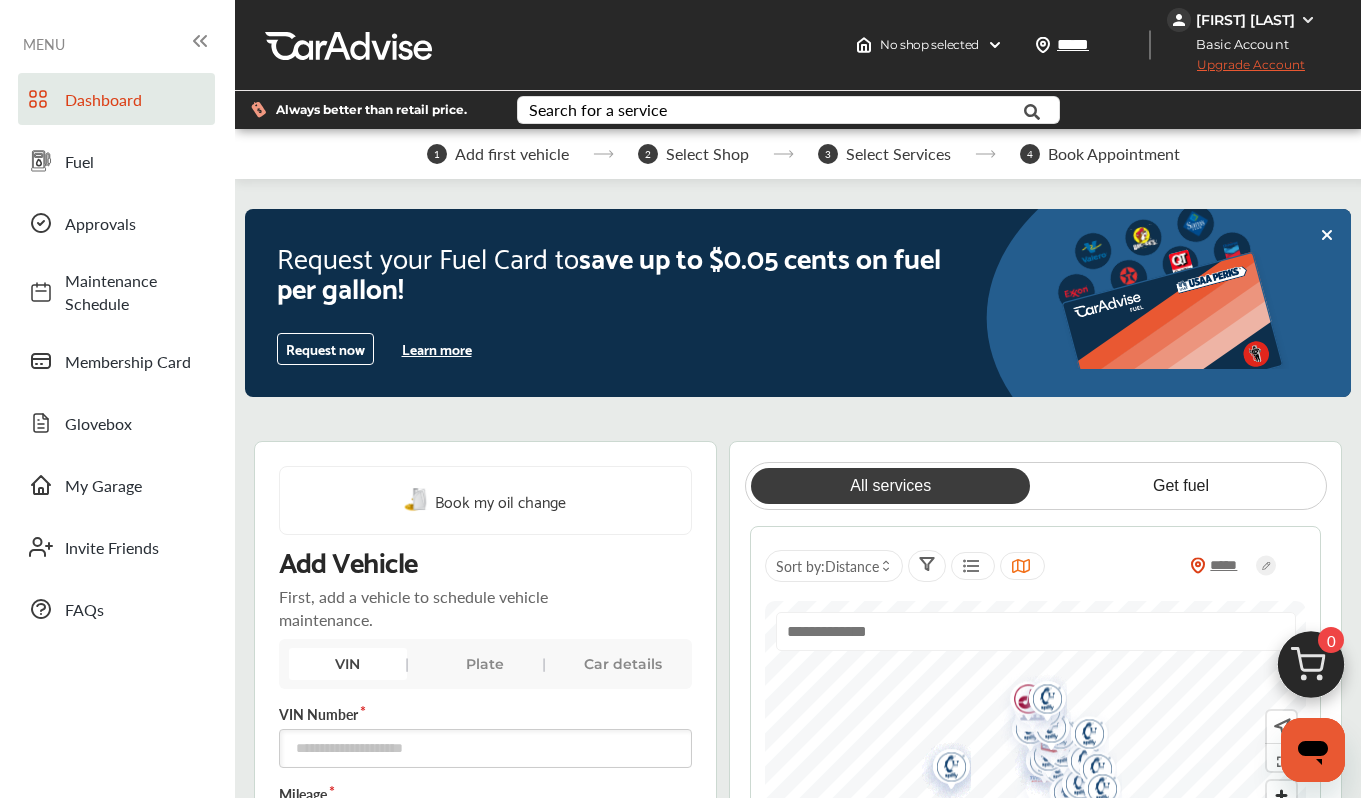 click on "[FIRST] [LAST]" at bounding box center (1245, 20) 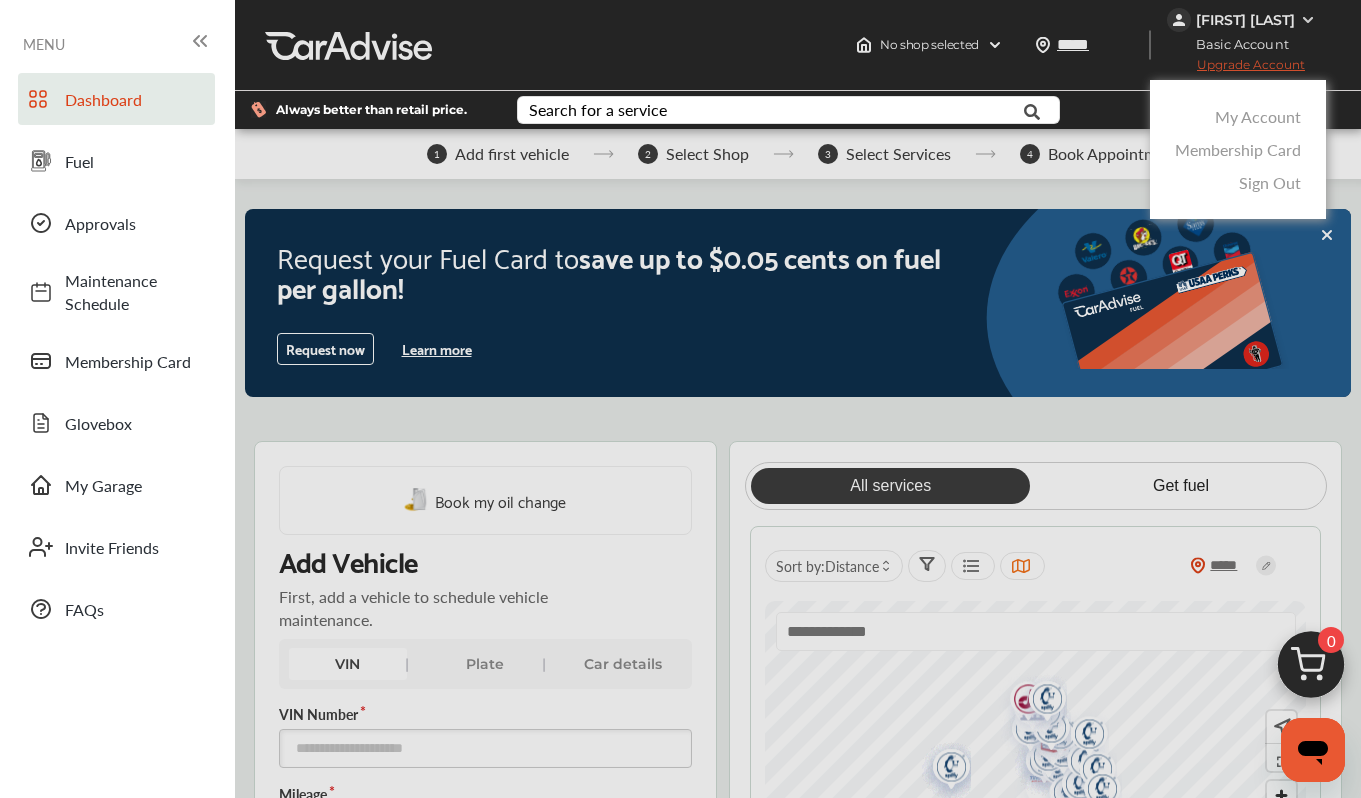 click on "My Account" at bounding box center (1258, 116) 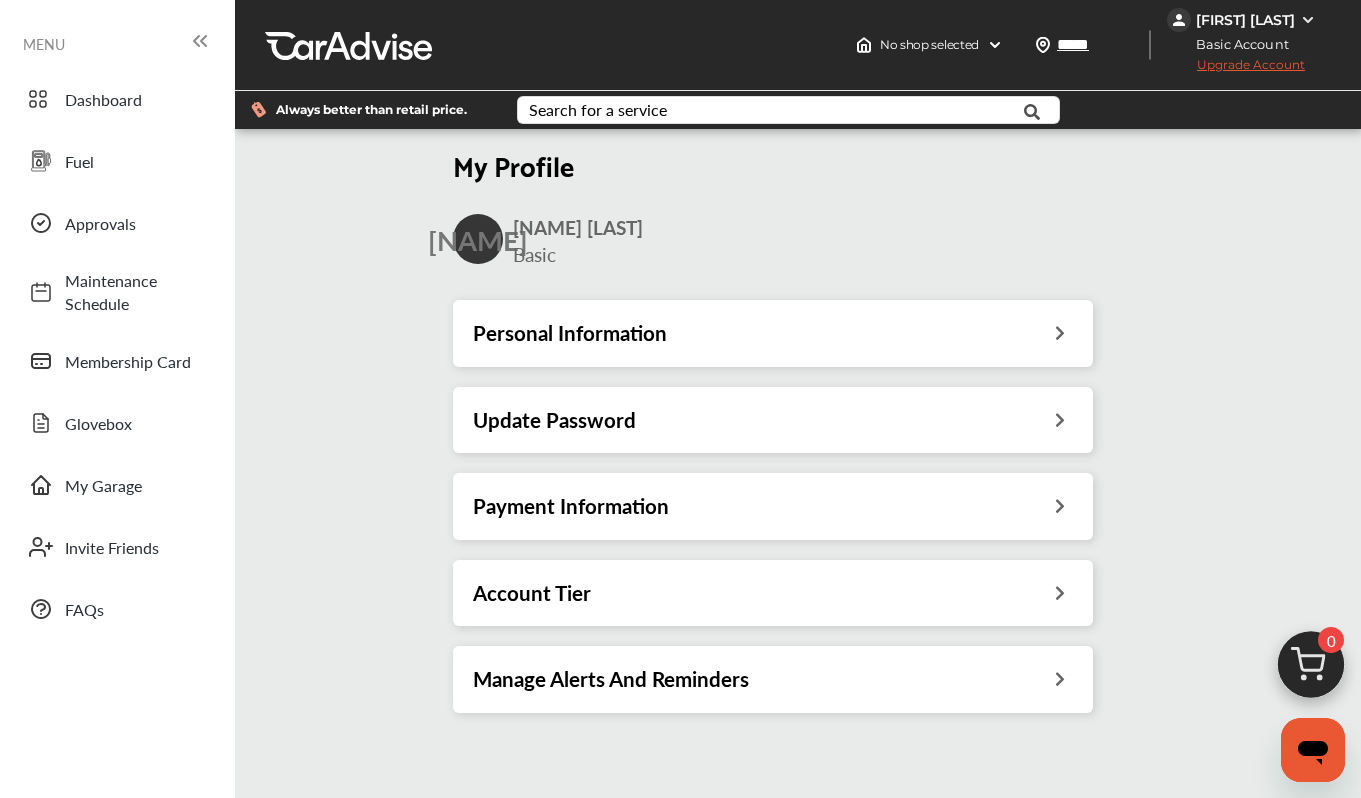 scroll, scrollTop: 0, scrollLeft: 0, axis: both 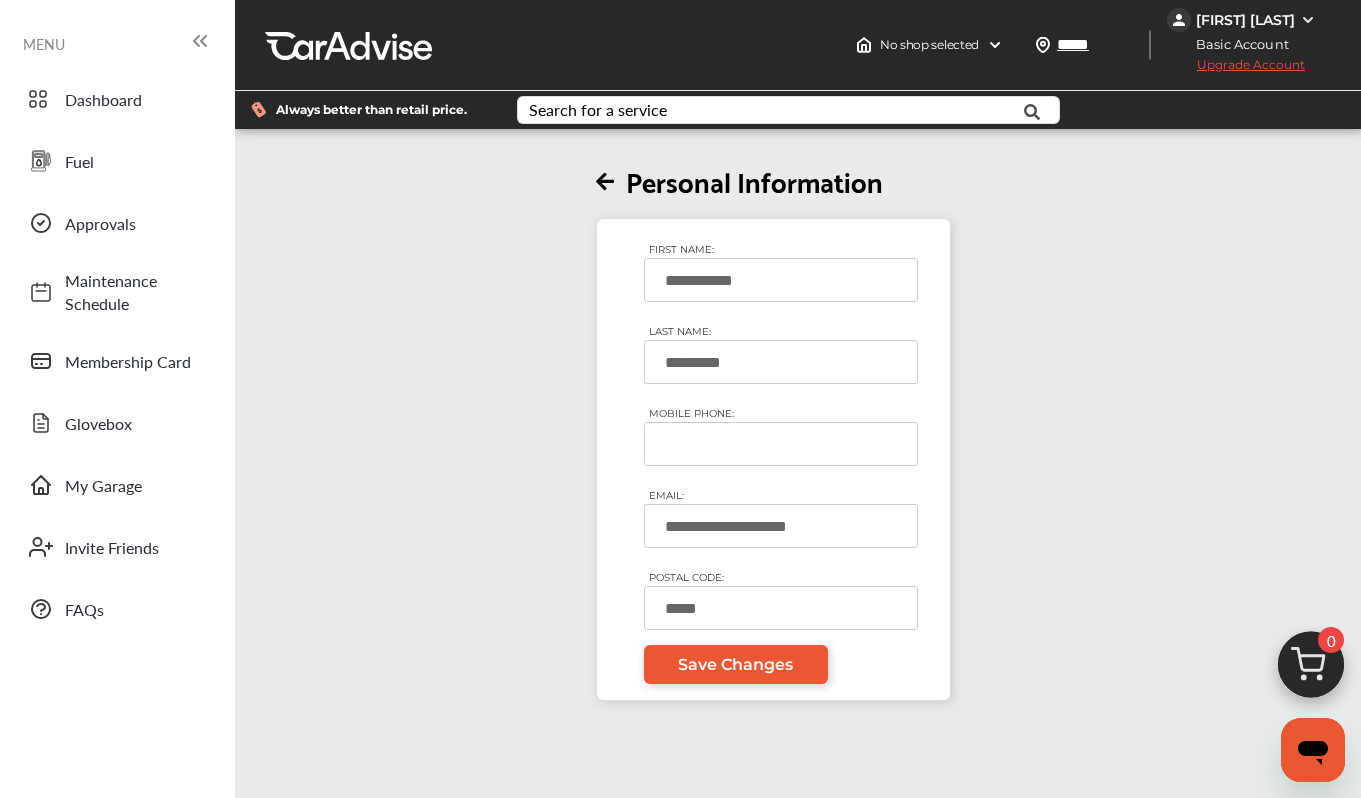 click at bounding box center (605, 182) 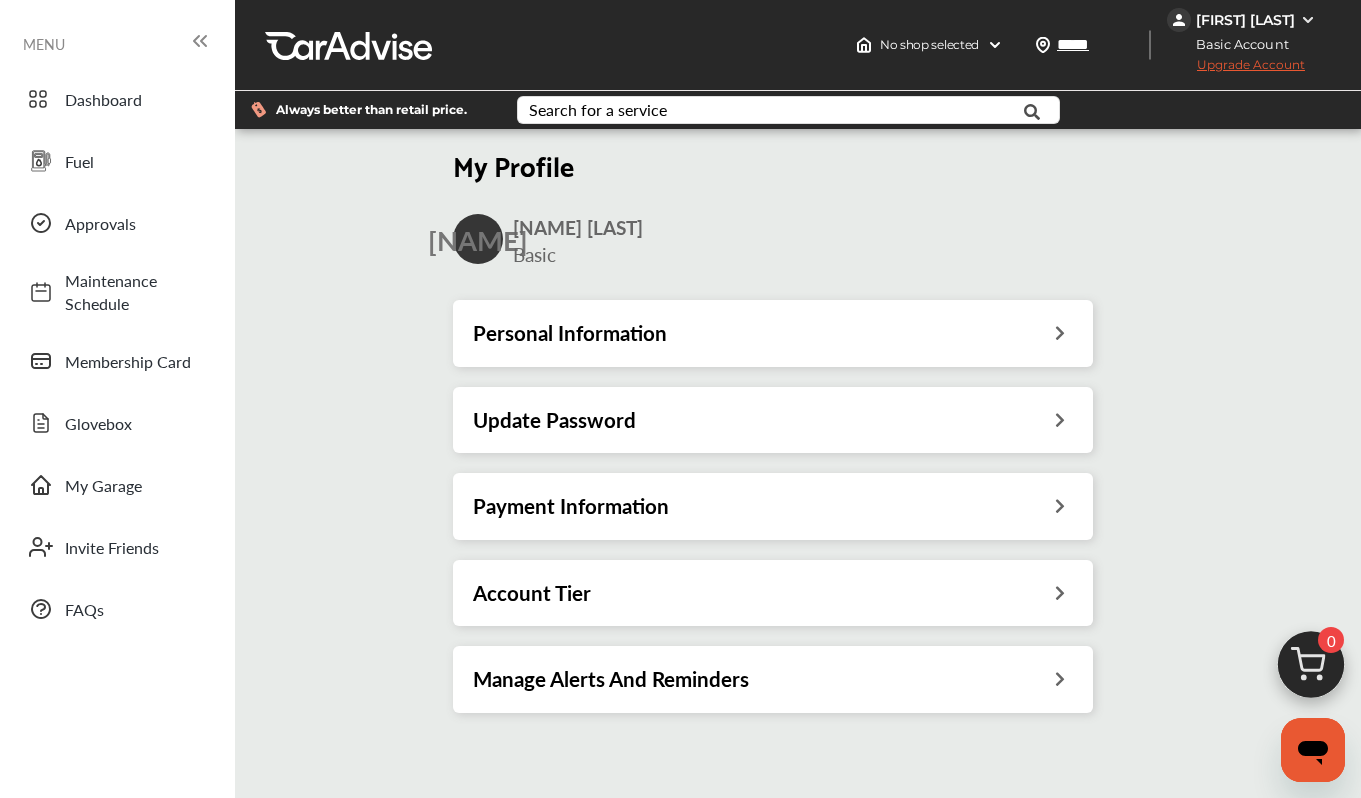 click on "Update Password" at bounding box center [554, 420] 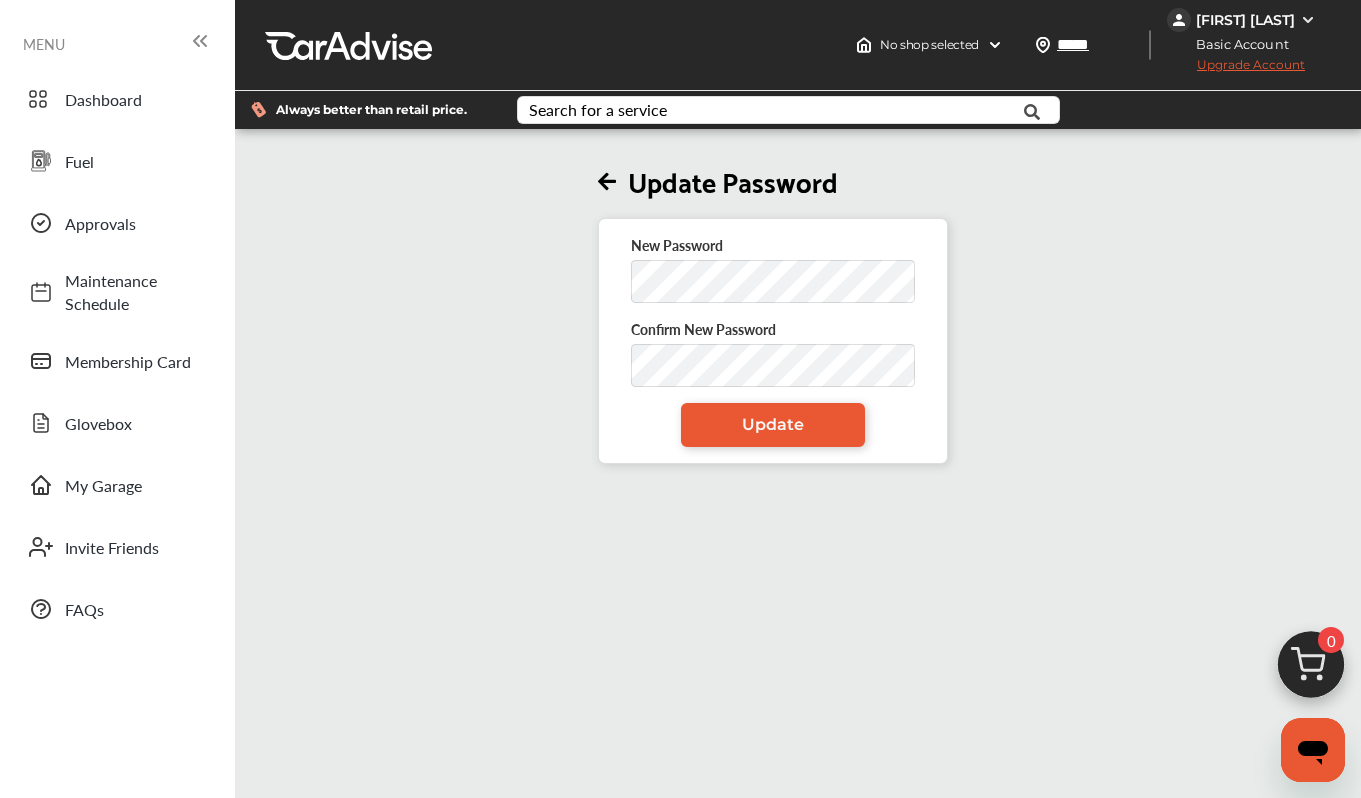 click at bounding box center [607, 182] 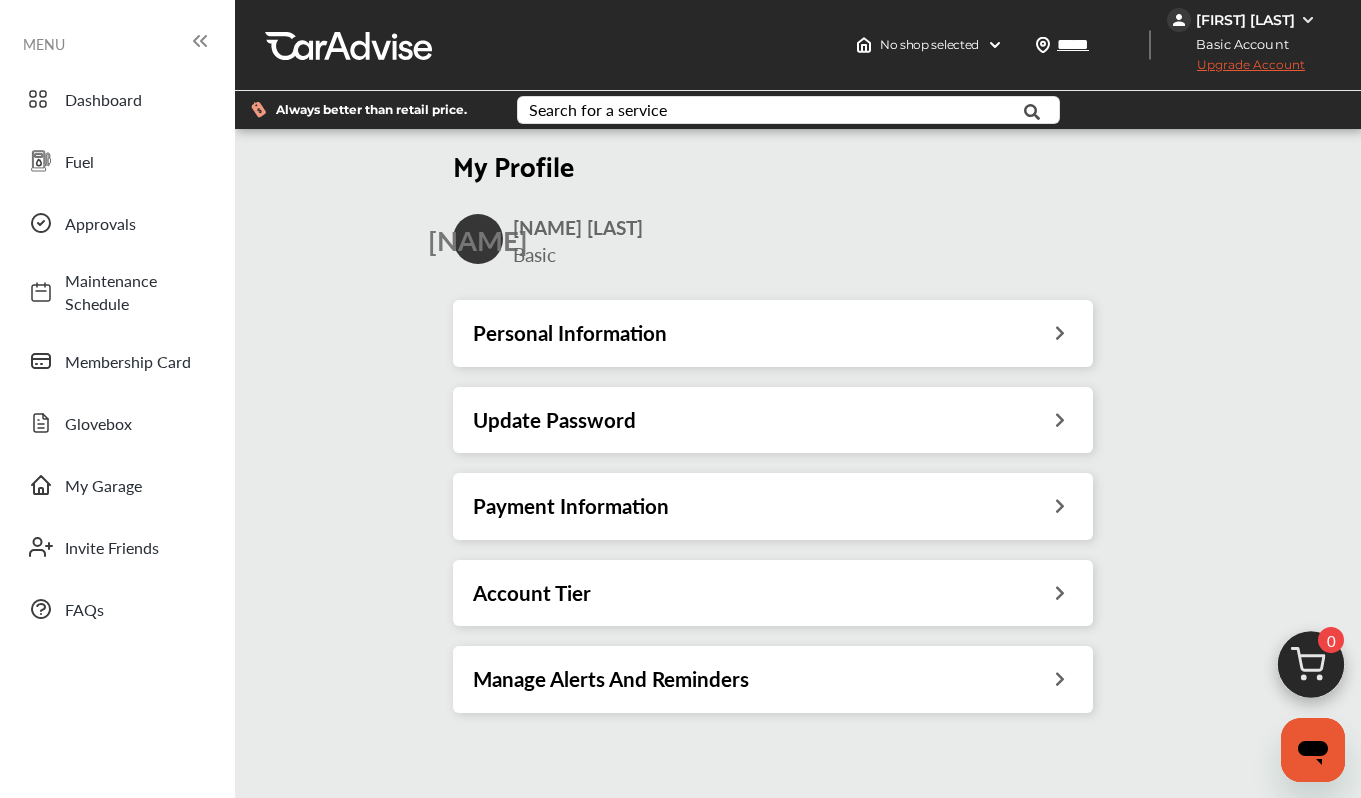 click on "Account Tier" at bounding box center [532, 593] 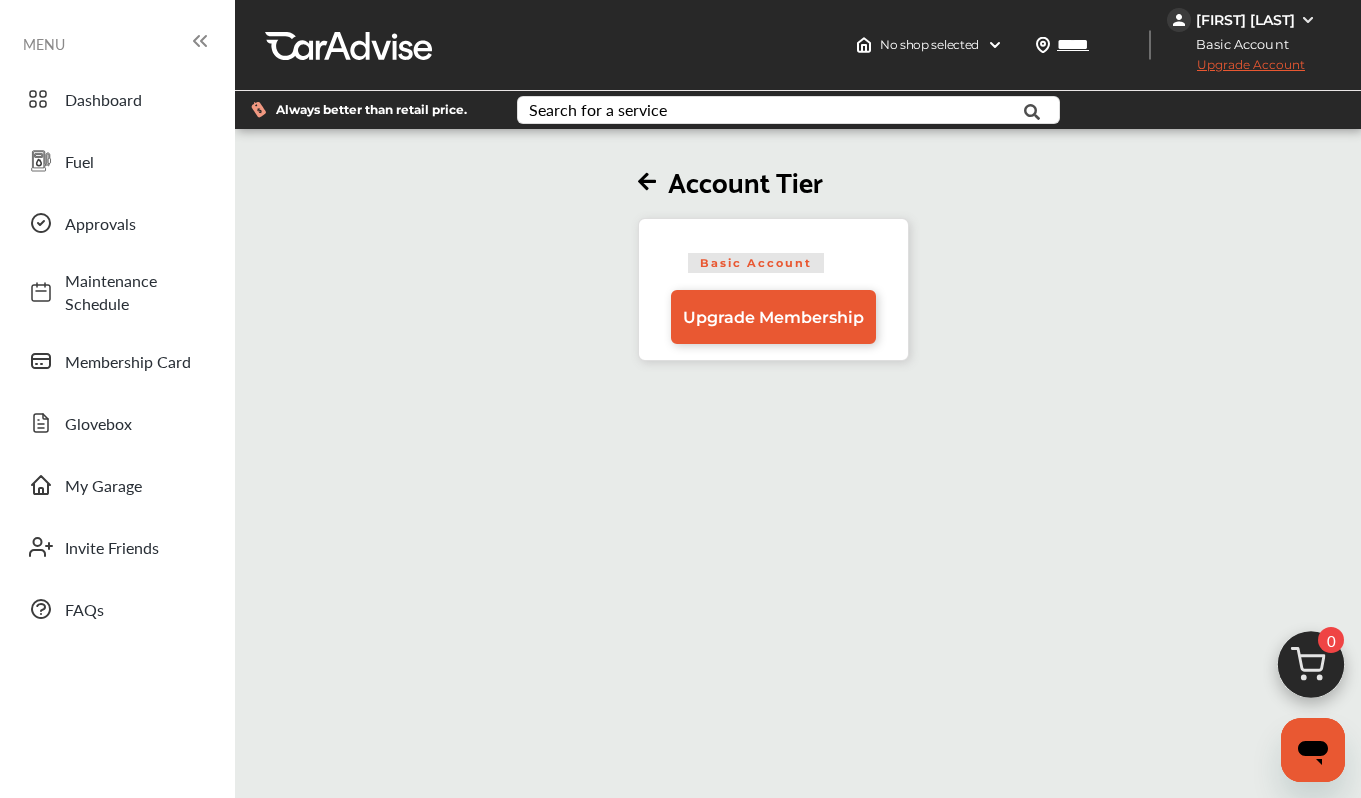 click on "Account Tier Basic Account Upgrade Membership" at bounding box center (773, 247) 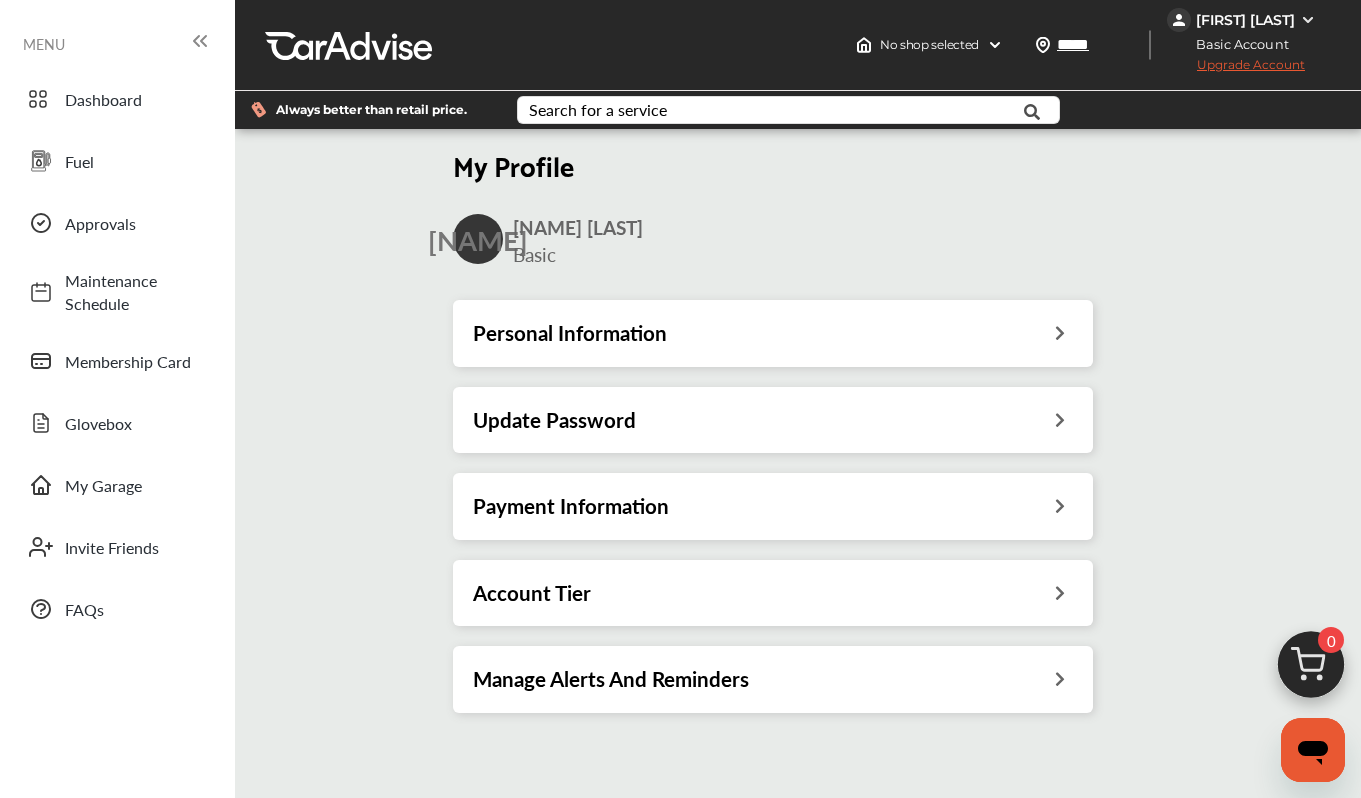 click on "Manage Alerts And Reminders" at bounding box center [773, 679] 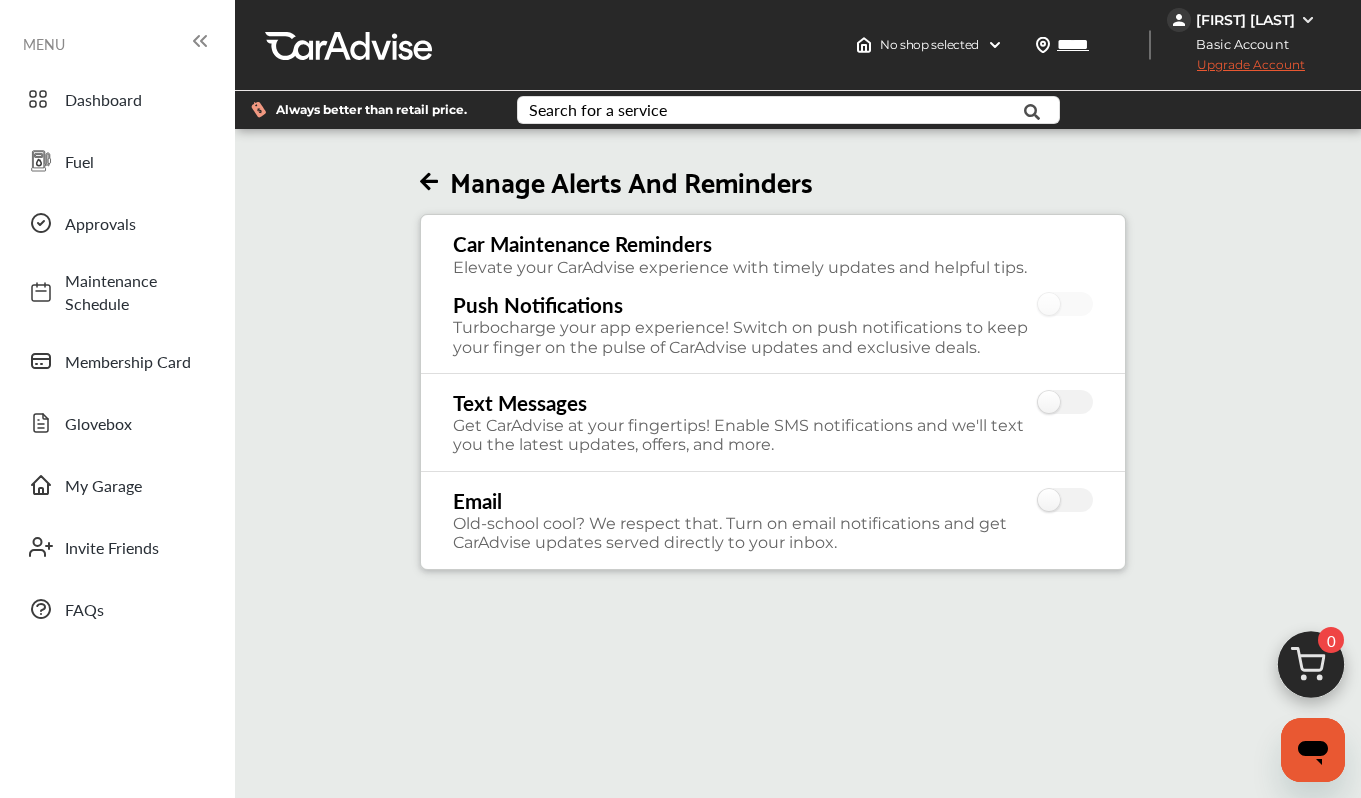 scroll, scrollTop: 0, scrollLeft: 0, axis: both 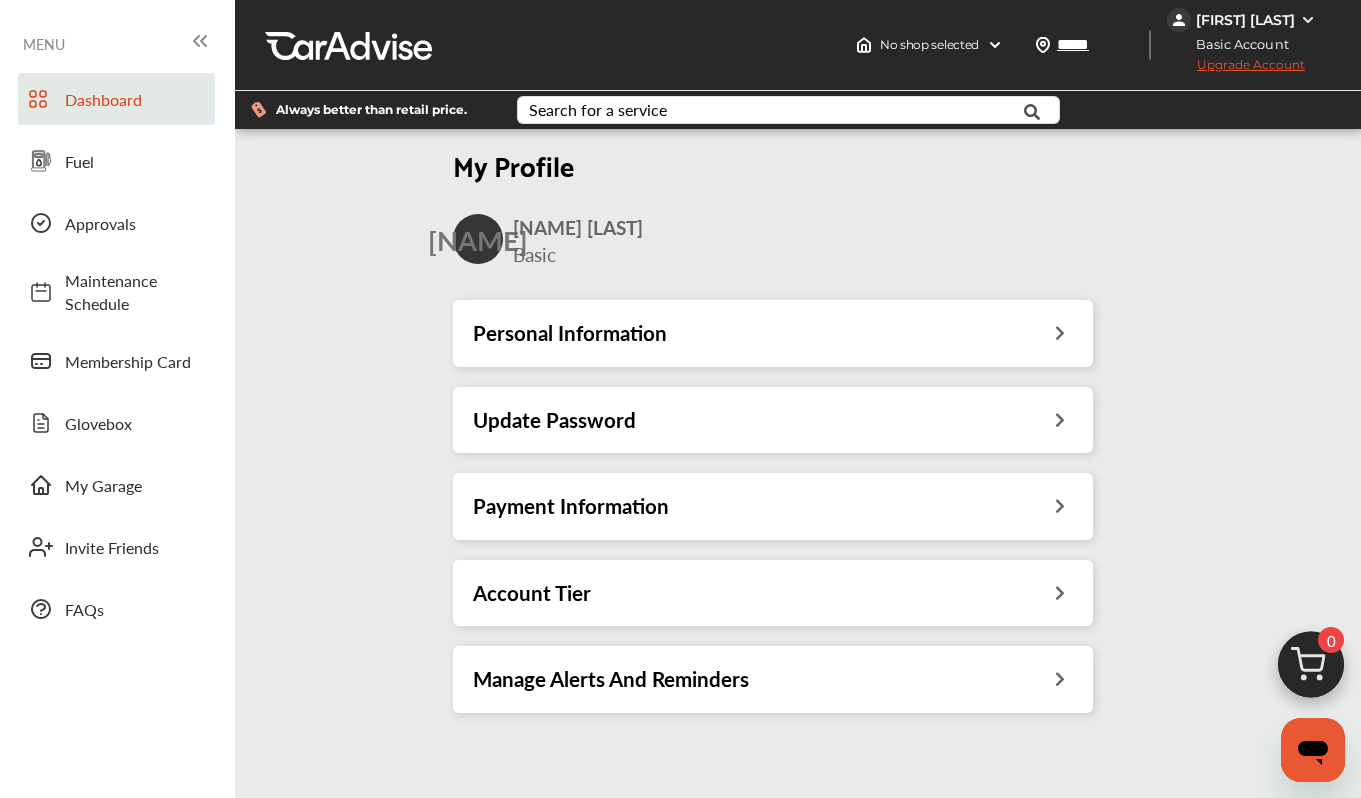 click on "Dashboard" at bounding box center [116, 99] 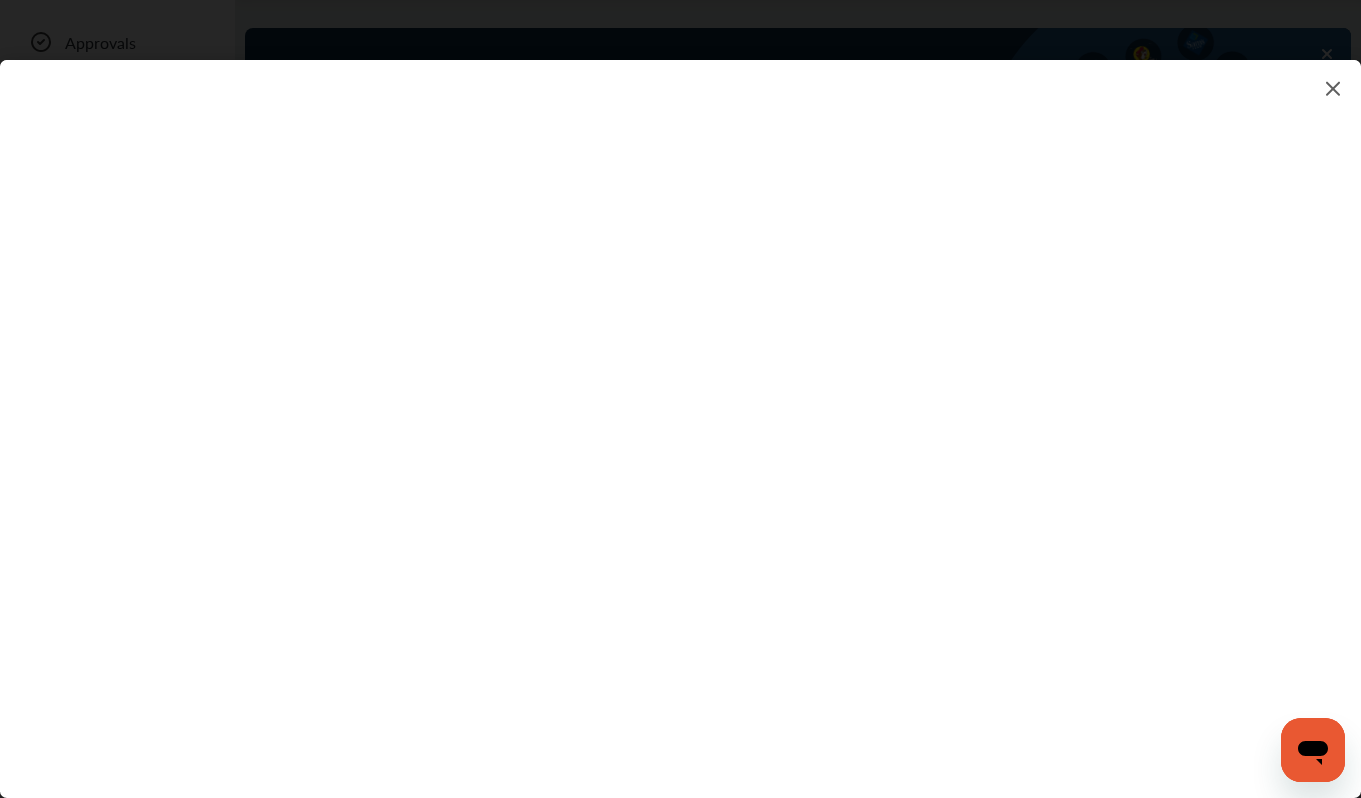 scroll, scrollTop: 215, scrollLeft: 0, axis: vertical 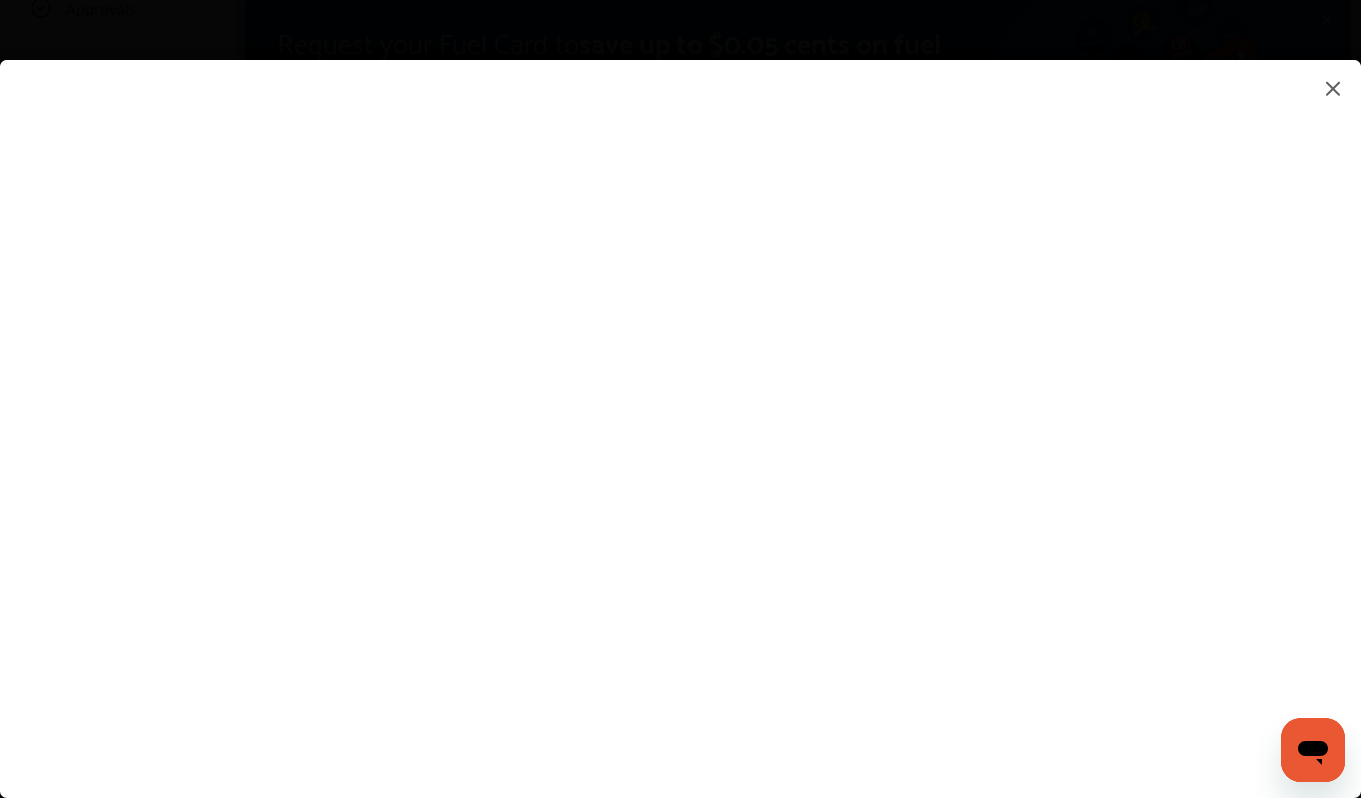 click at bounding box center [1333, 88] 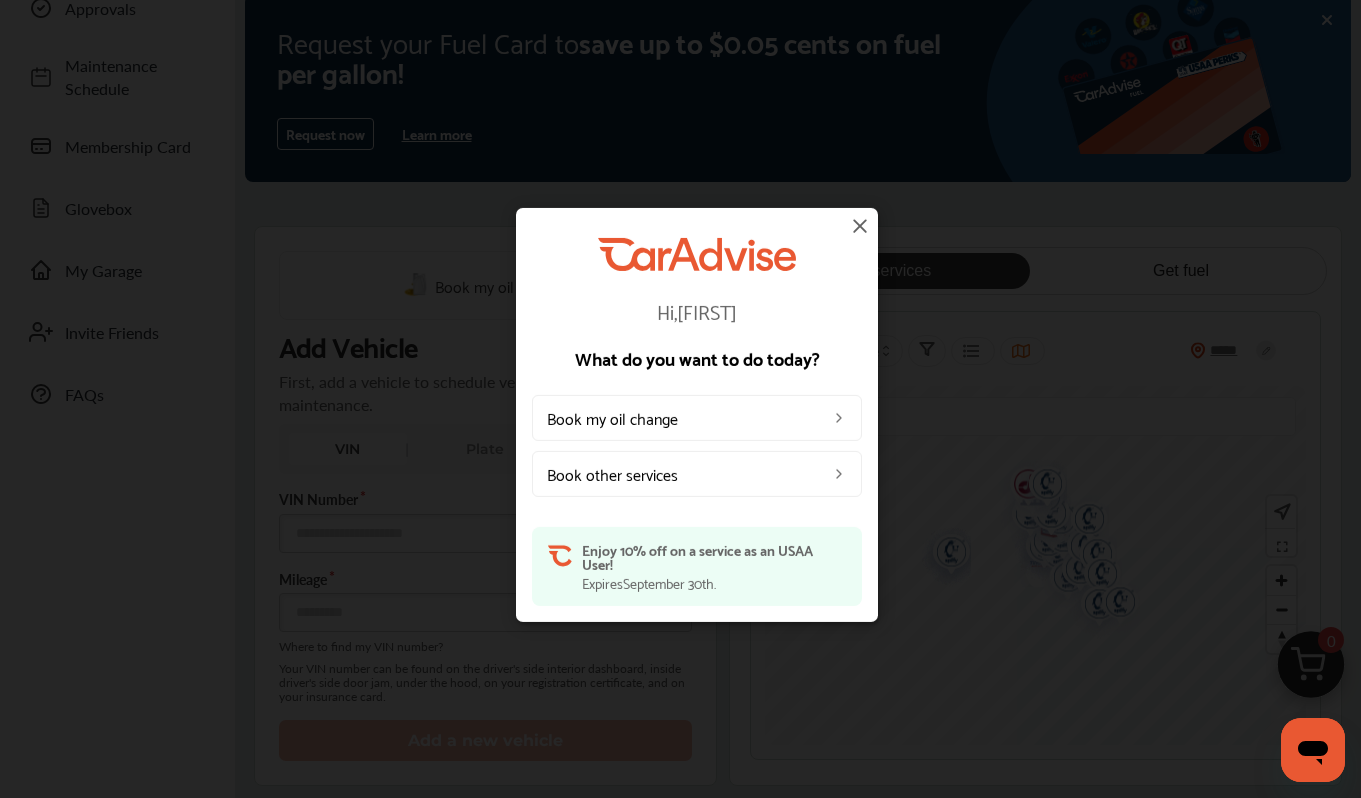 click at bounding box center [860, 226] 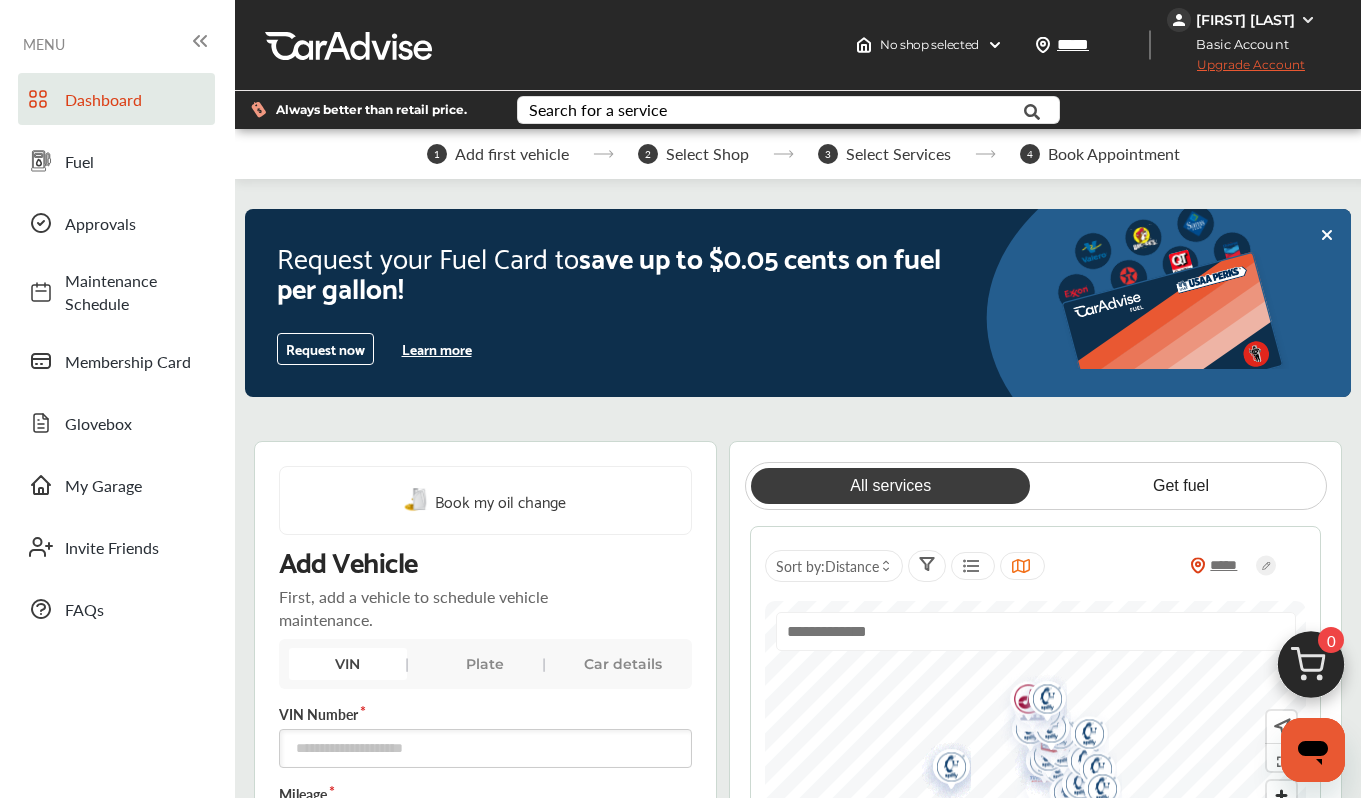 scroll, scrollTop: 0, scrollLeft: 0, axis: both 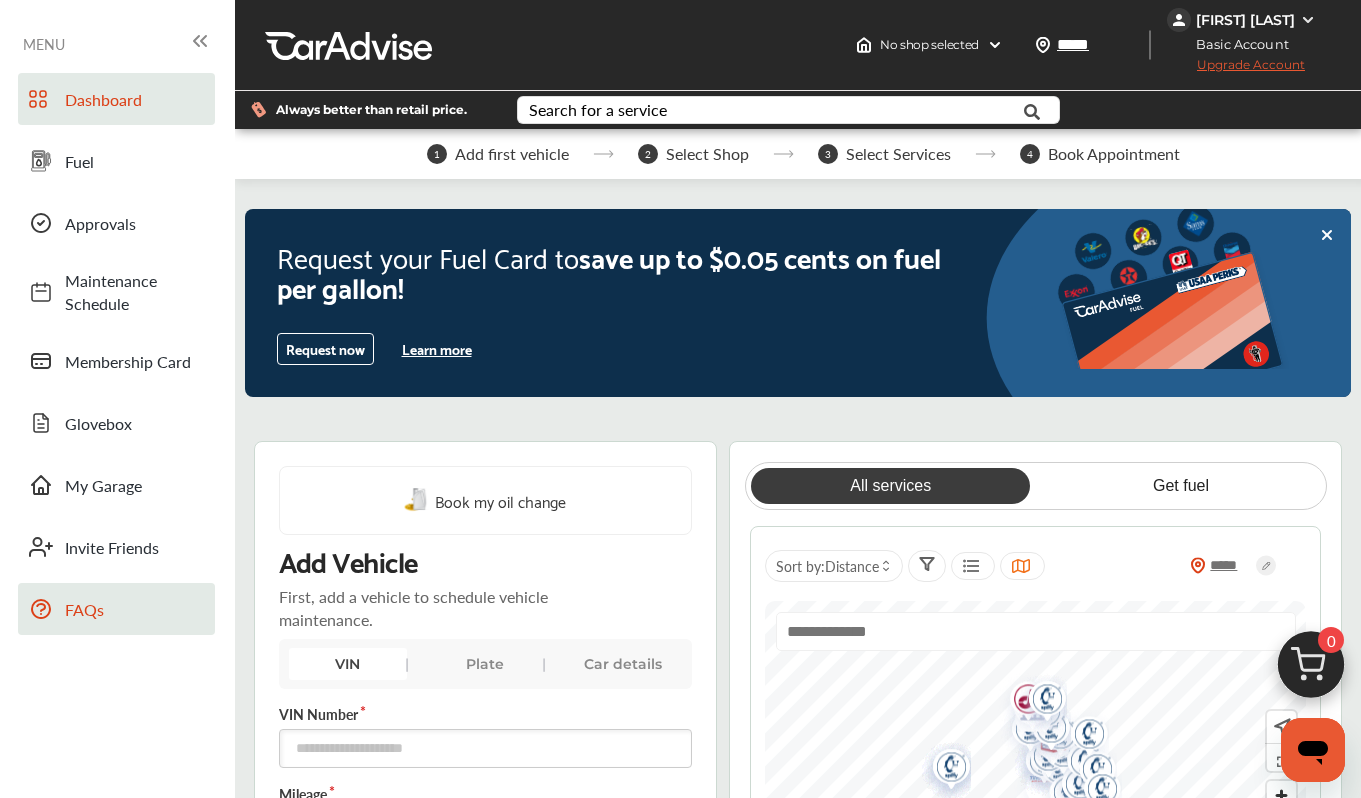 click on "FAQs" at bounding box center [135, 609] 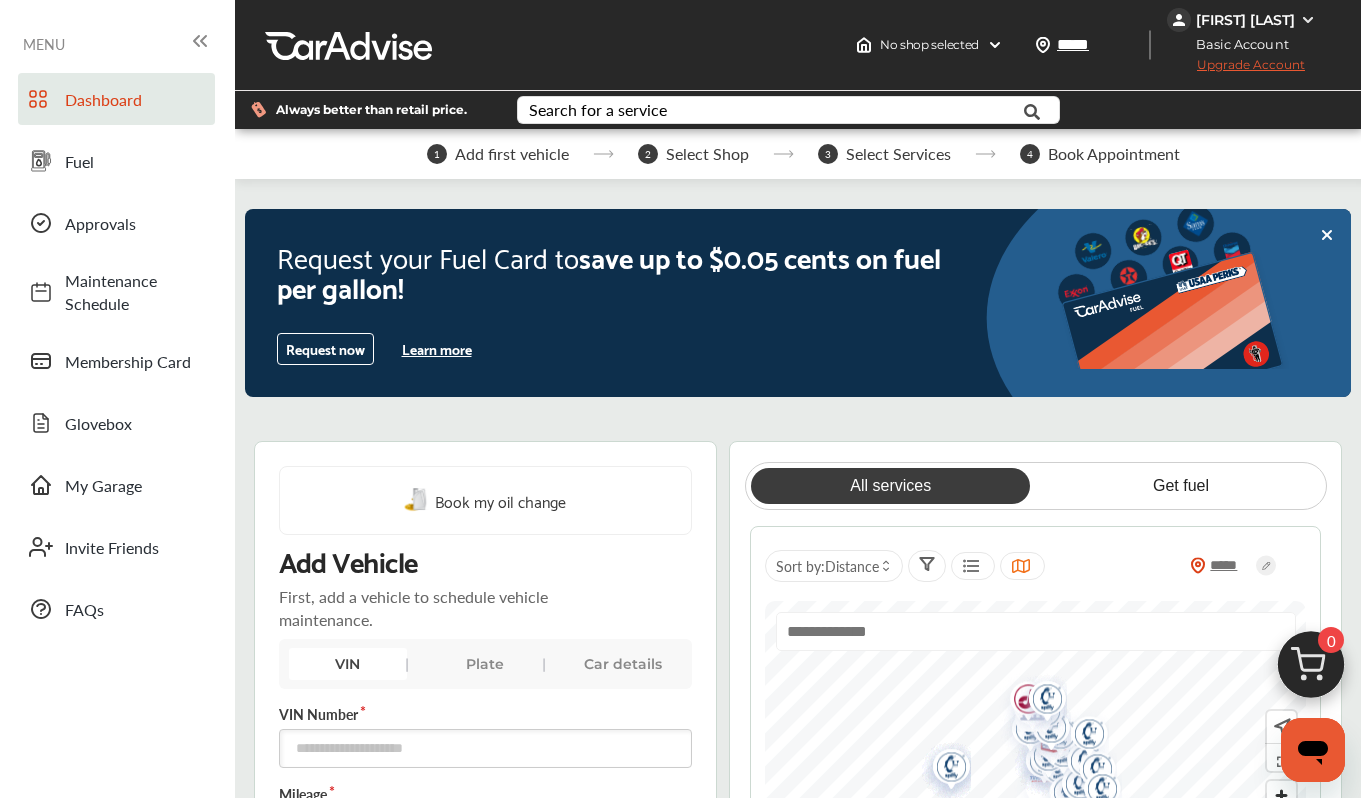 click on "Christopher Johnnidis" at bounding box center (1245, 20) 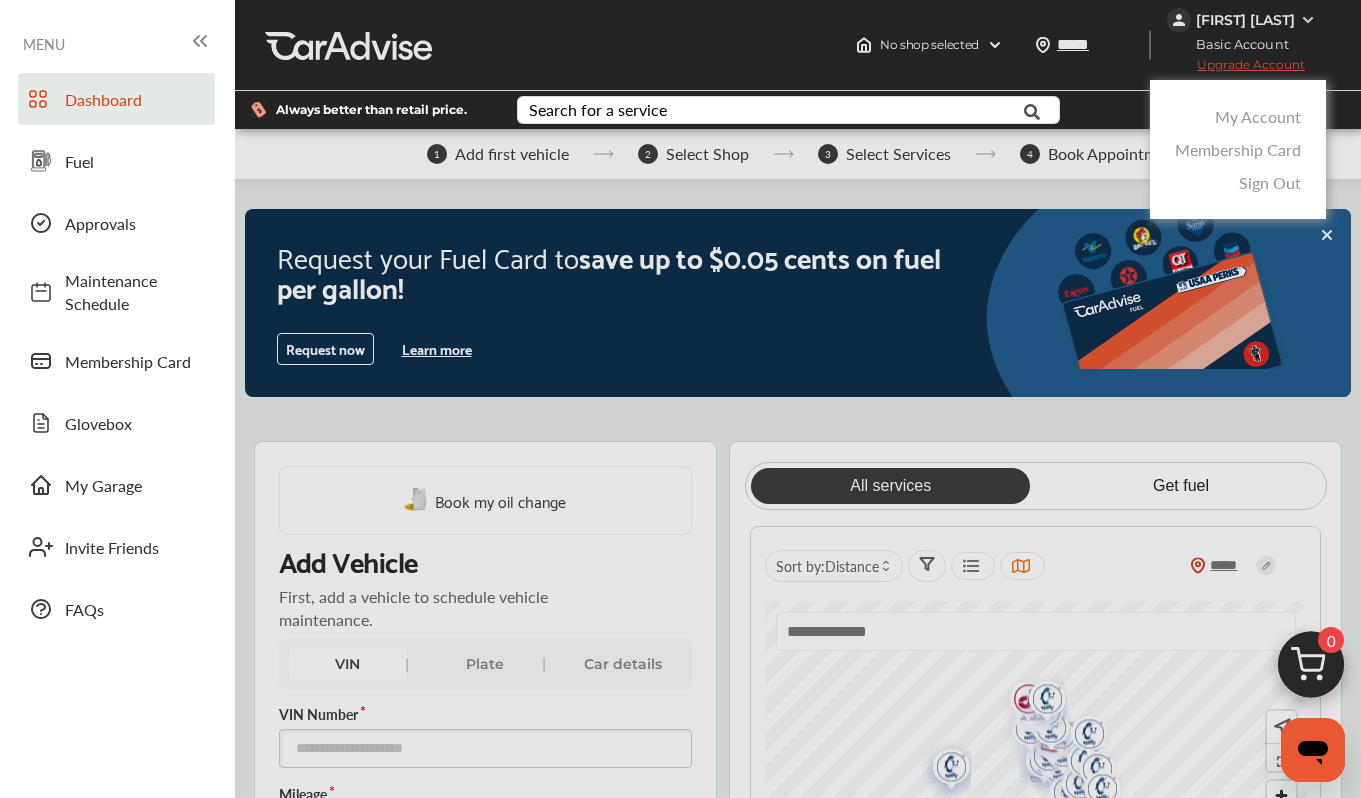 click on "My Account" at bounding box center (1258, 116) 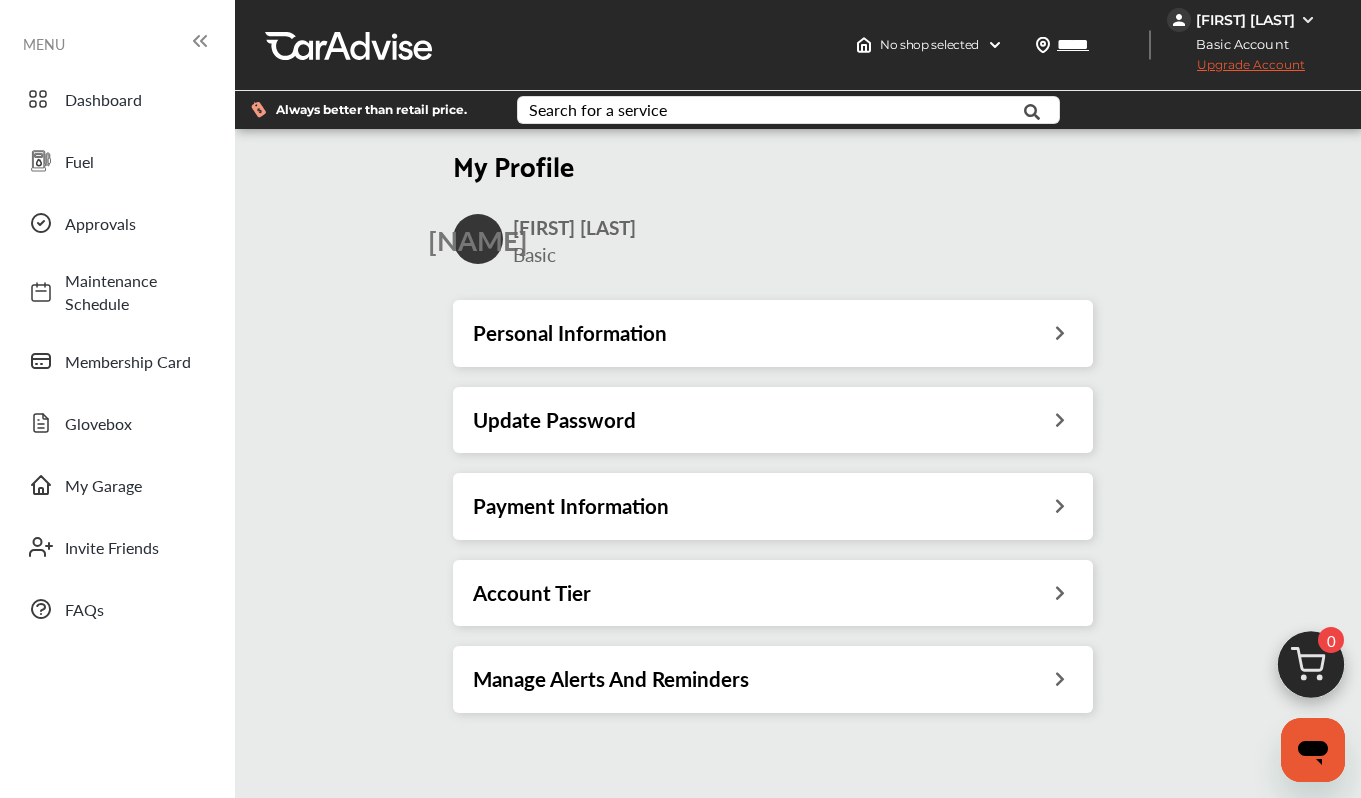 click on "Personal Information" at bounding box center [570, 333] 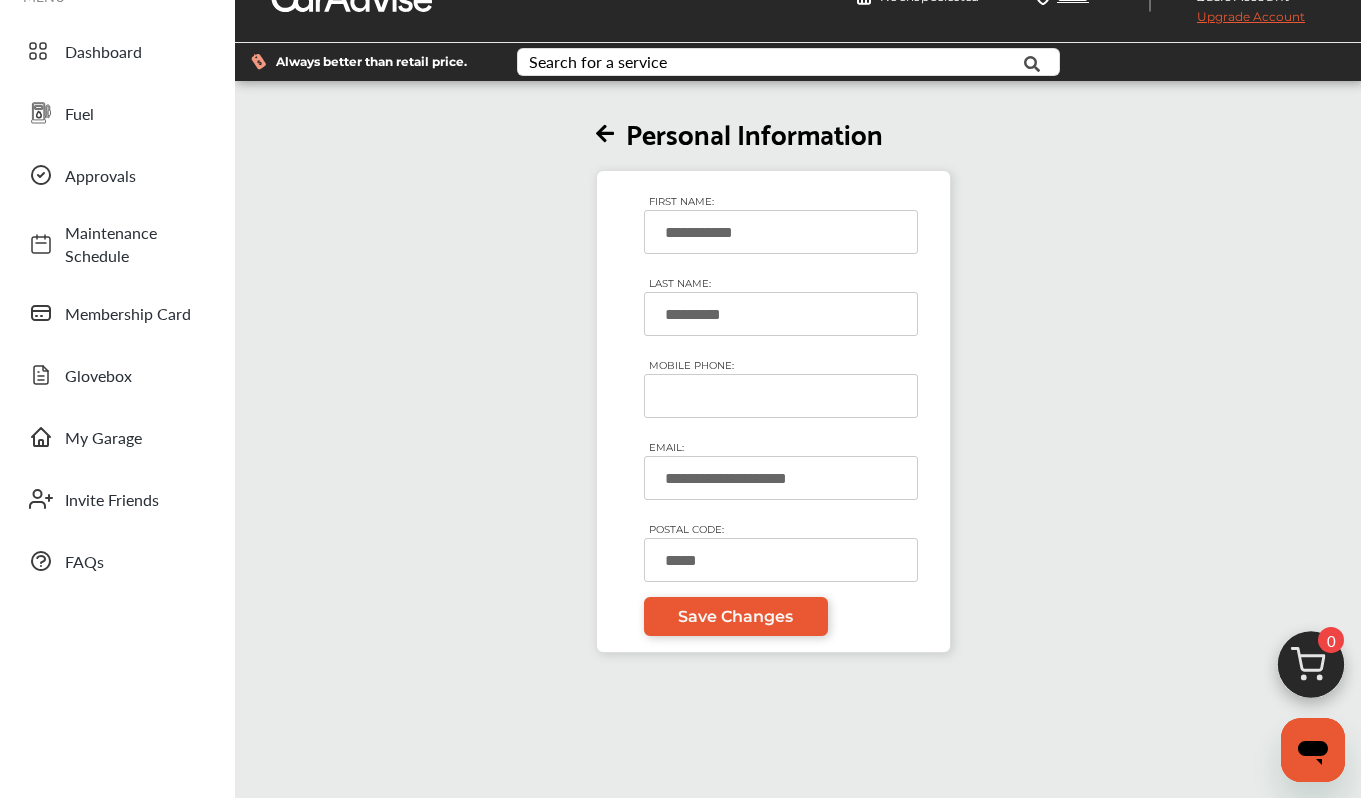 scroll, scrollTop: 52, scrollLeft: 0, axis: vertical 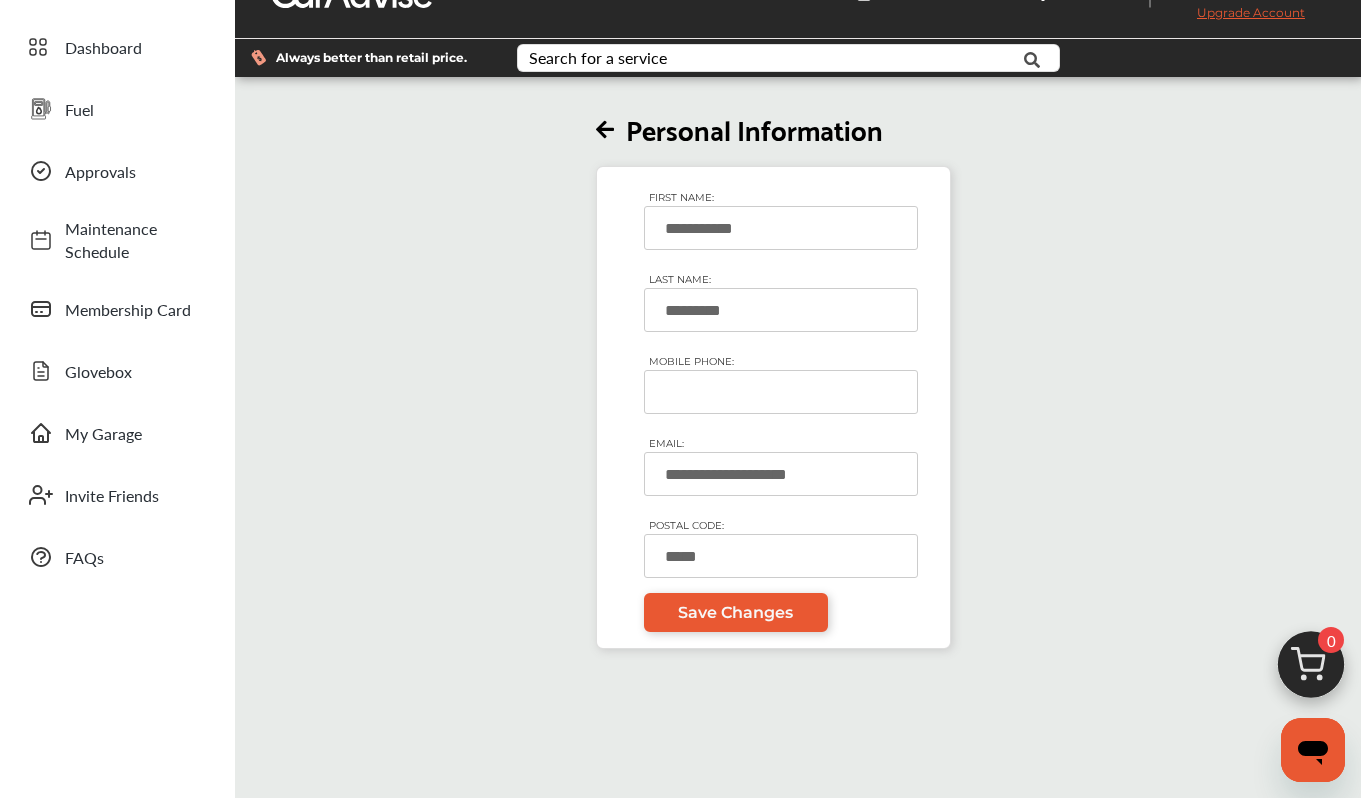 click on "Personal Information" at bounding box center [773, 128] 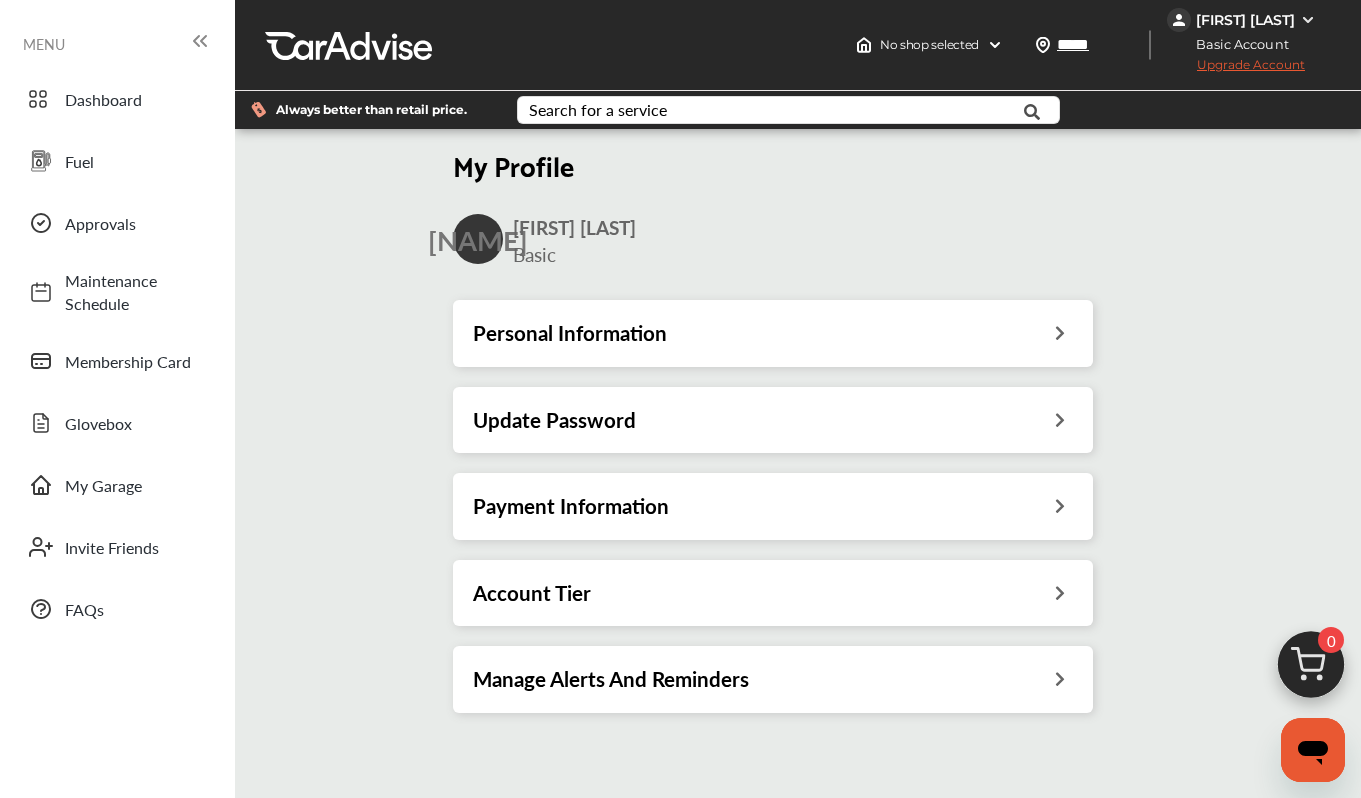 click on "Payment Information" at bounding box center (773, 506) 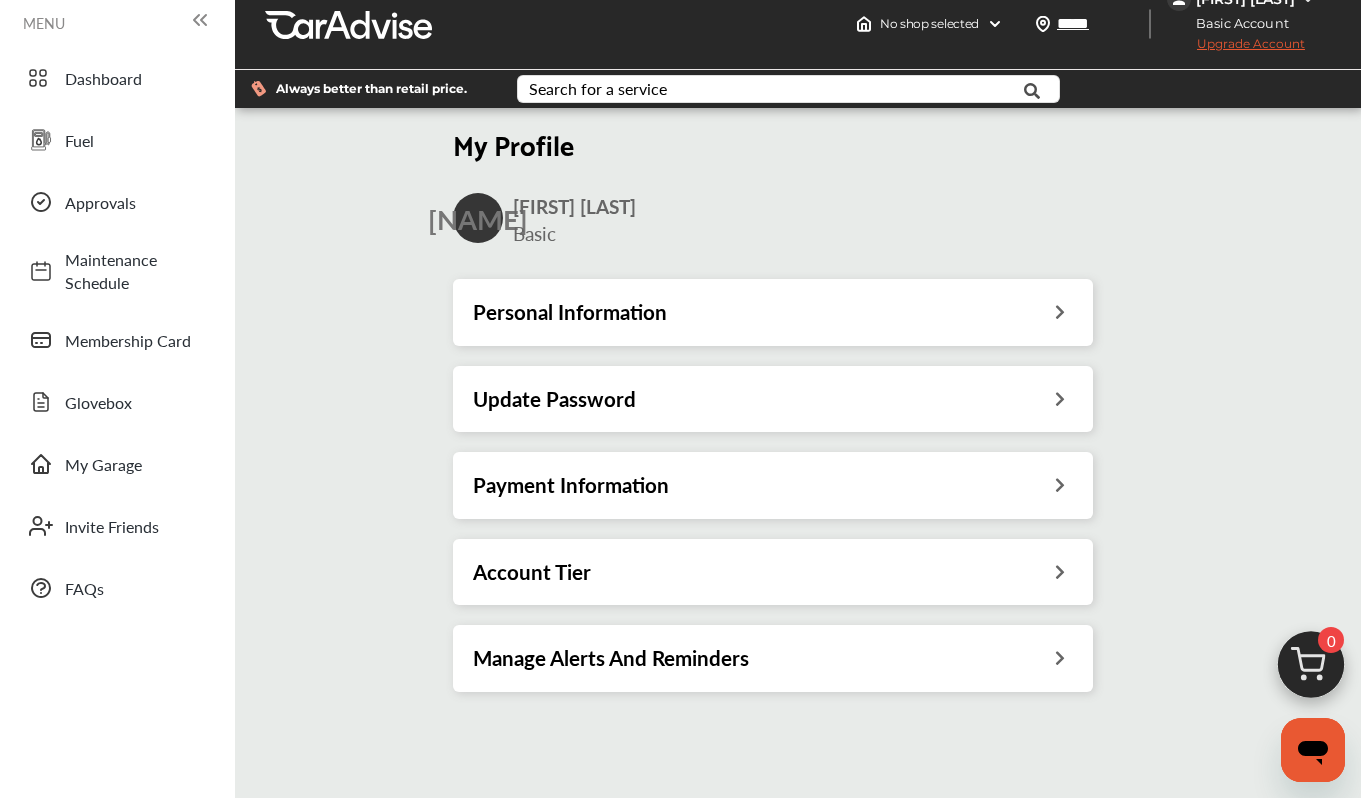 scroll, scrollTop: 40, scrollLeft: 0, axis: vertical 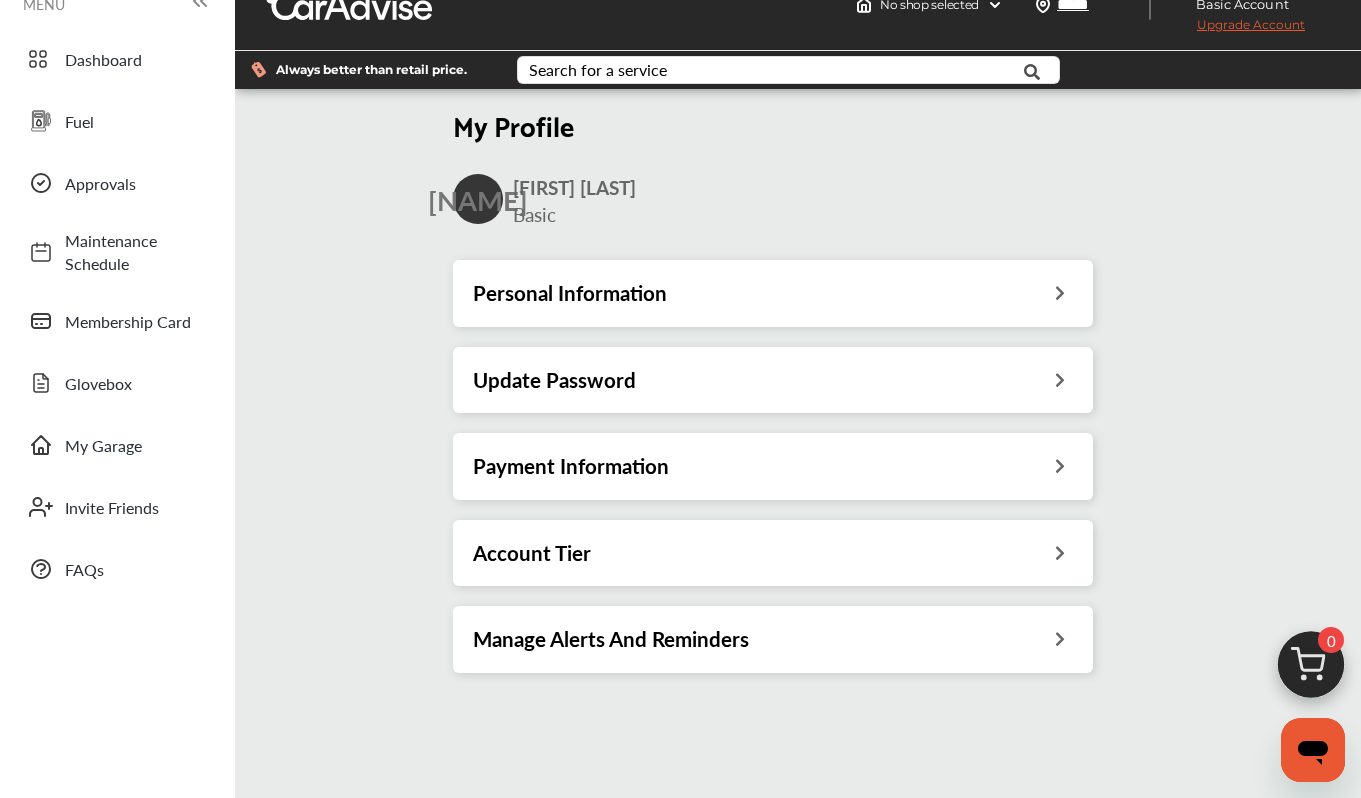 click on "Payment Information" at bounding box center [571, 466] 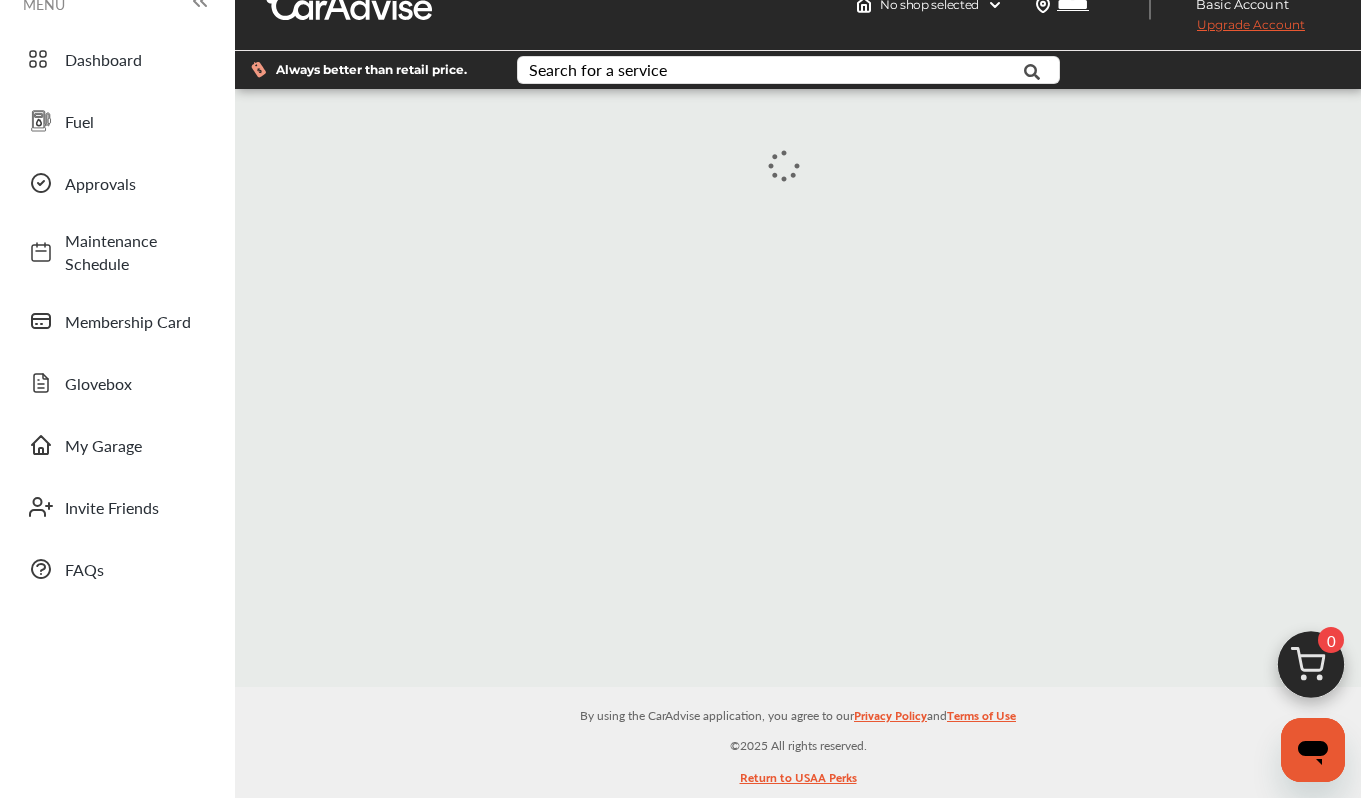 scroll, scrollTop: 0, scrollLeft: 0, axis: both 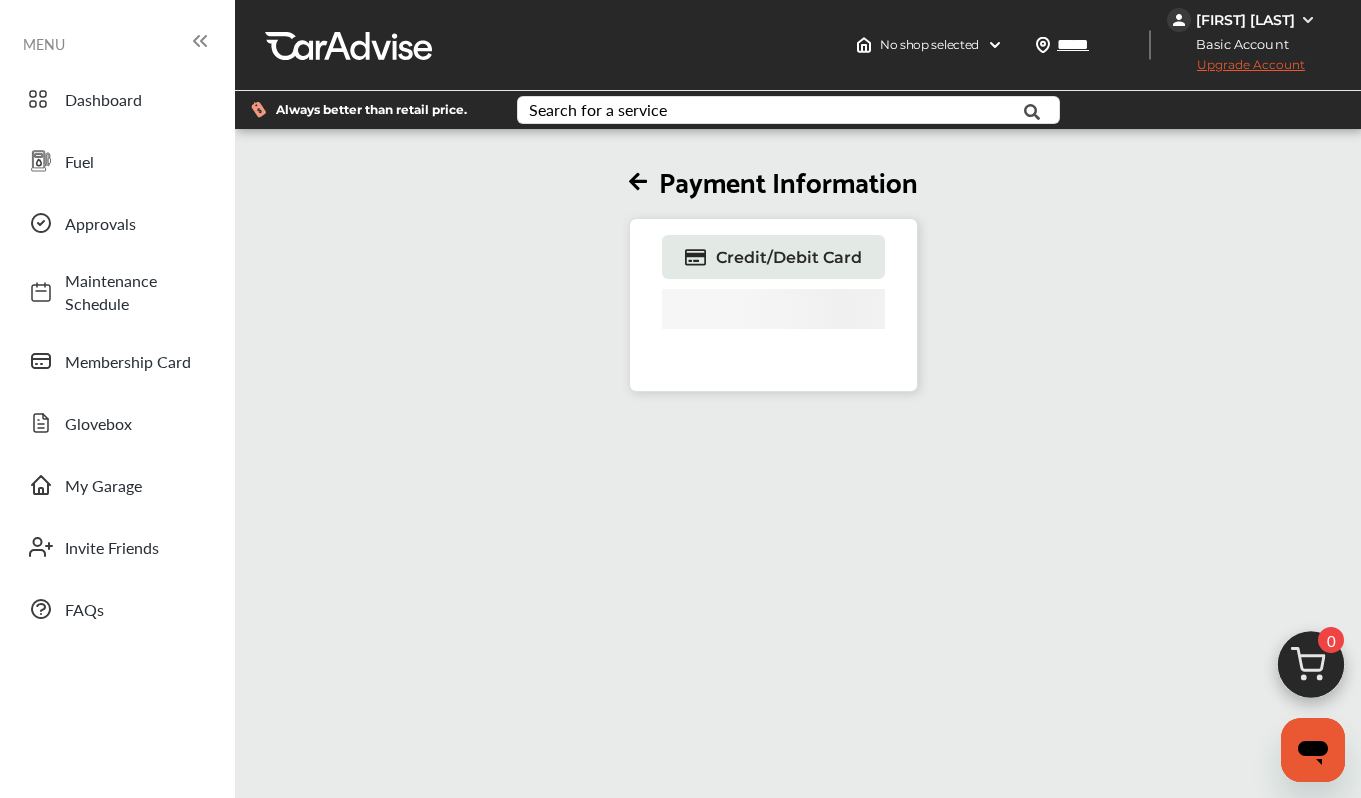 click at bounding box center [638, 182] 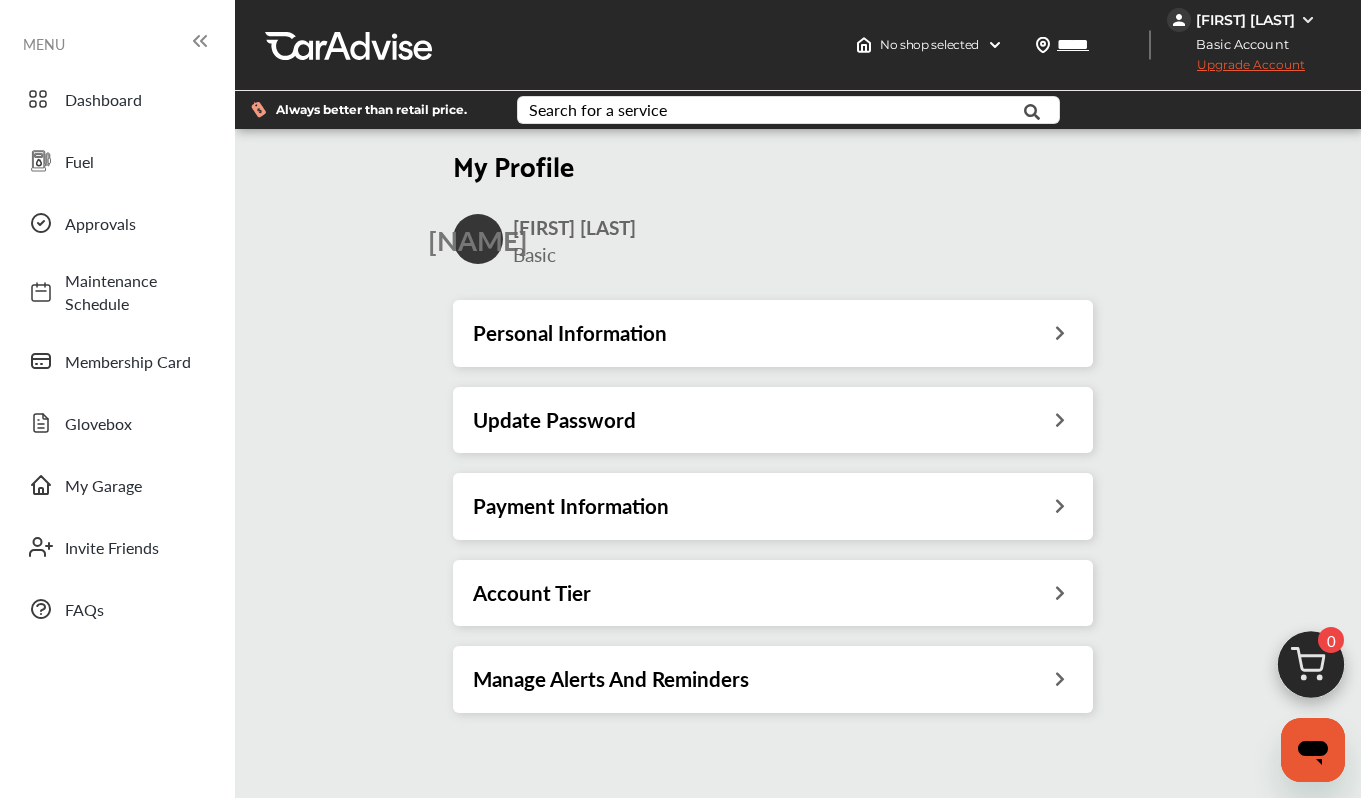 click on "Account Tier" at bounding box center [773, 593] 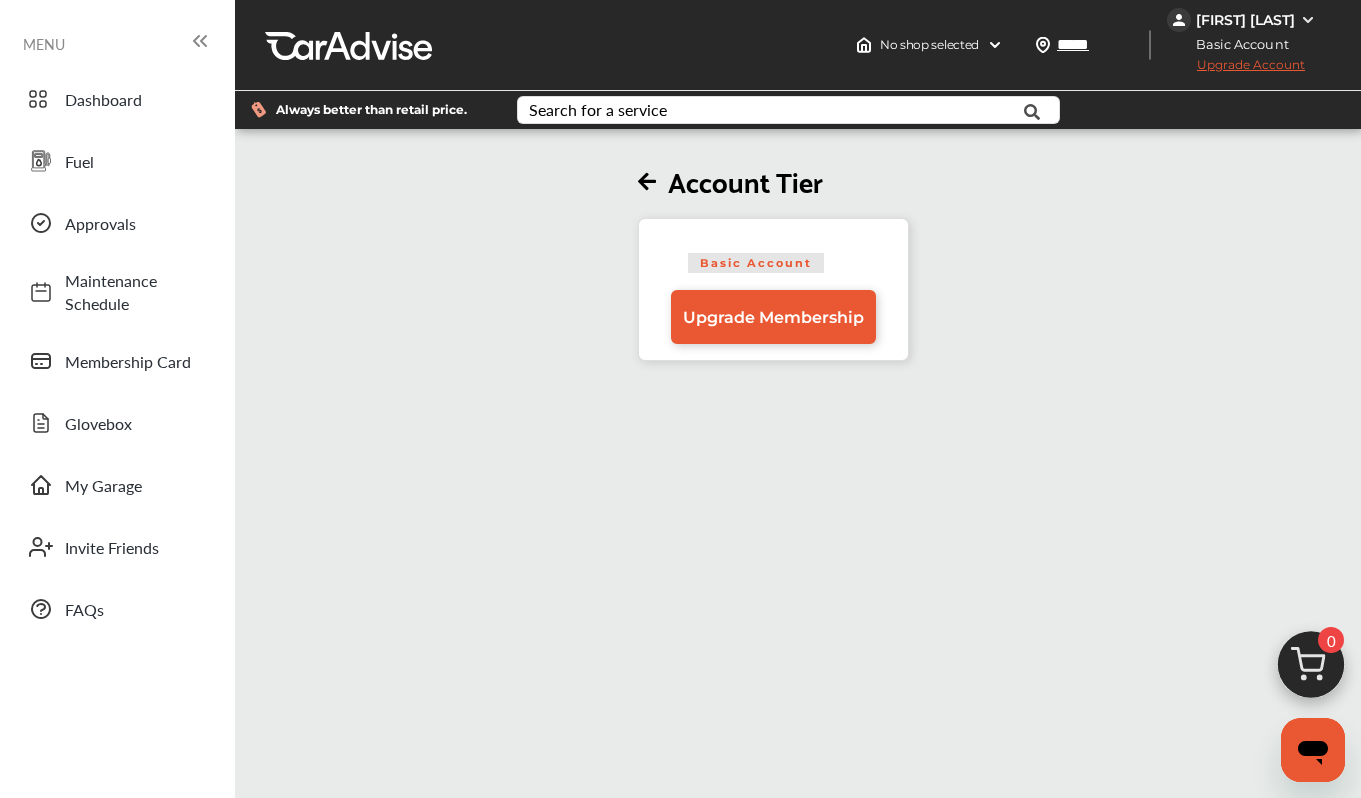 click at bounding box center (647, 182) 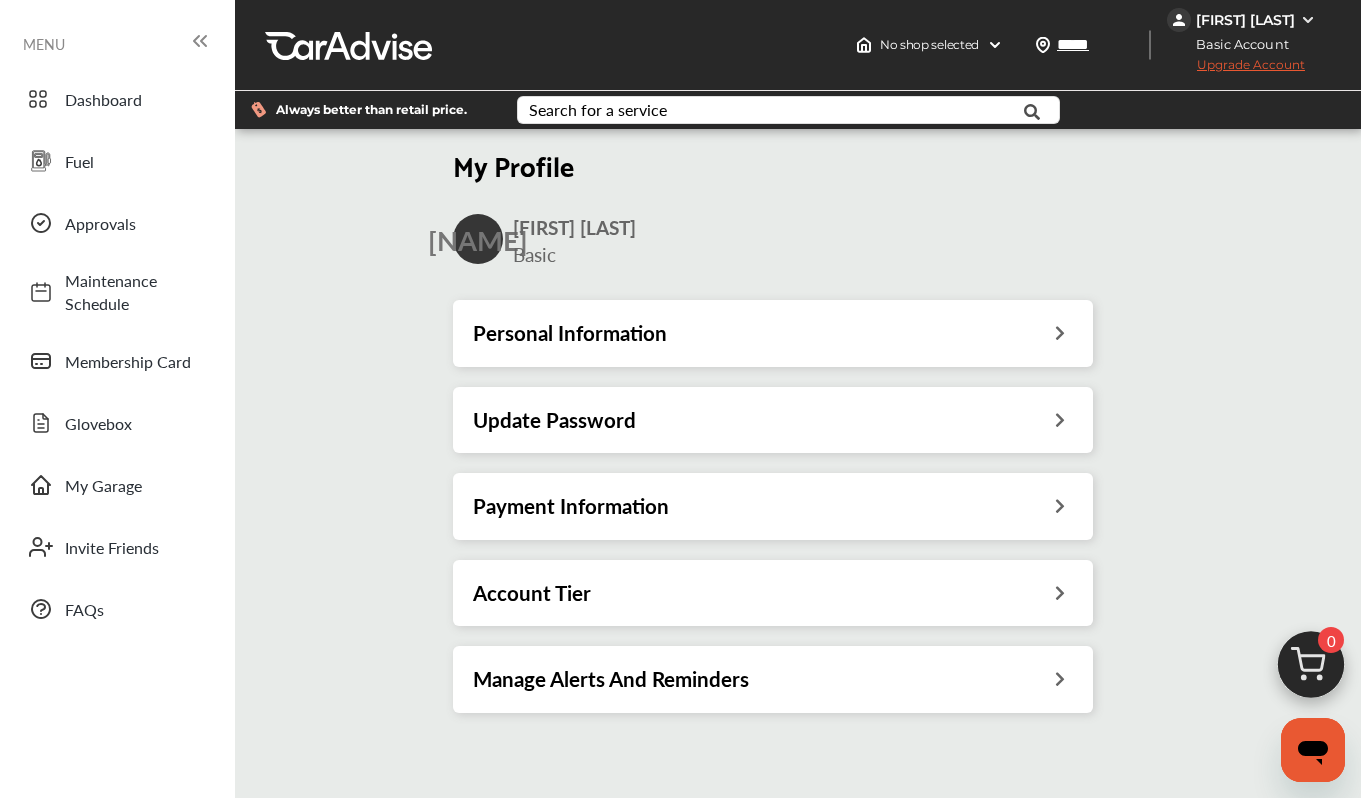click on "Manage Alerts And Reminders" at bounding box center (611, 679) 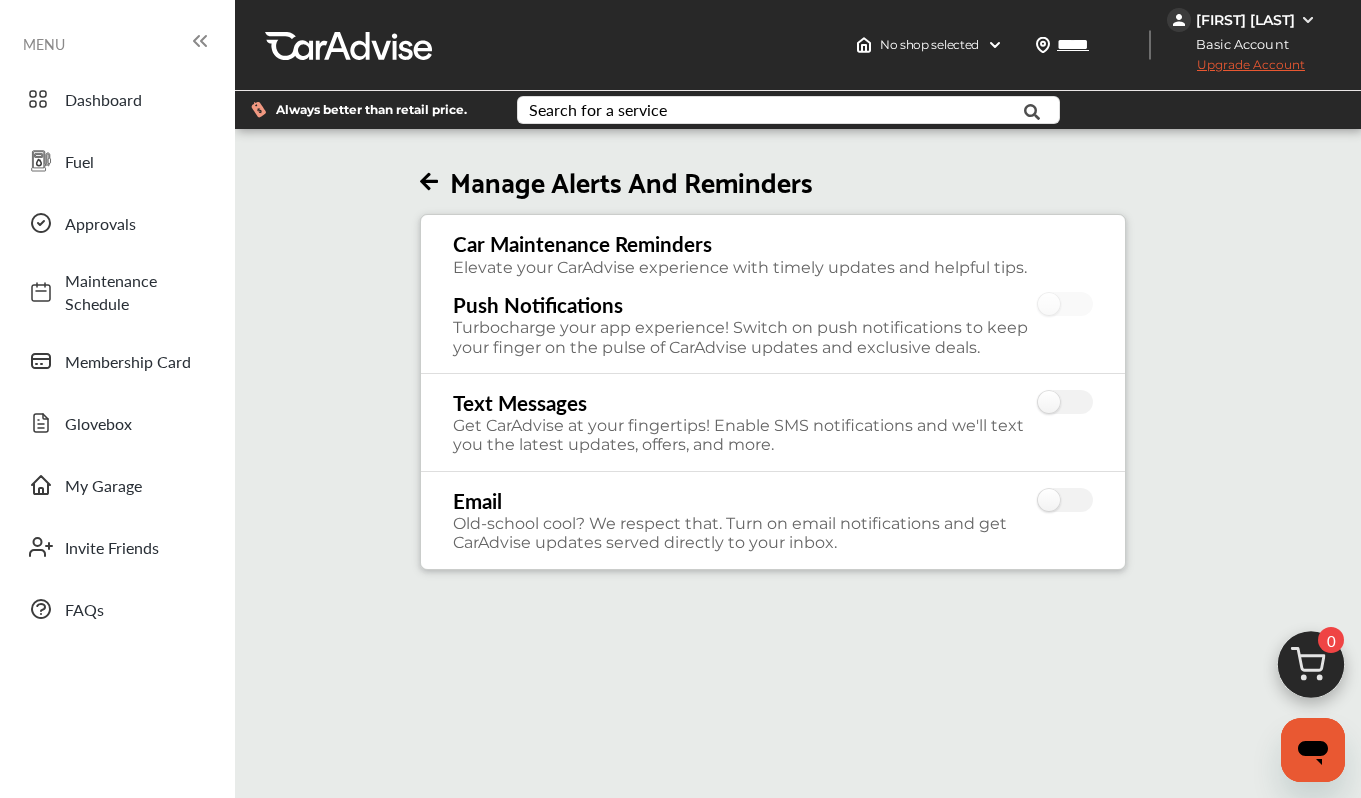 click at bounding box center [429, 182] 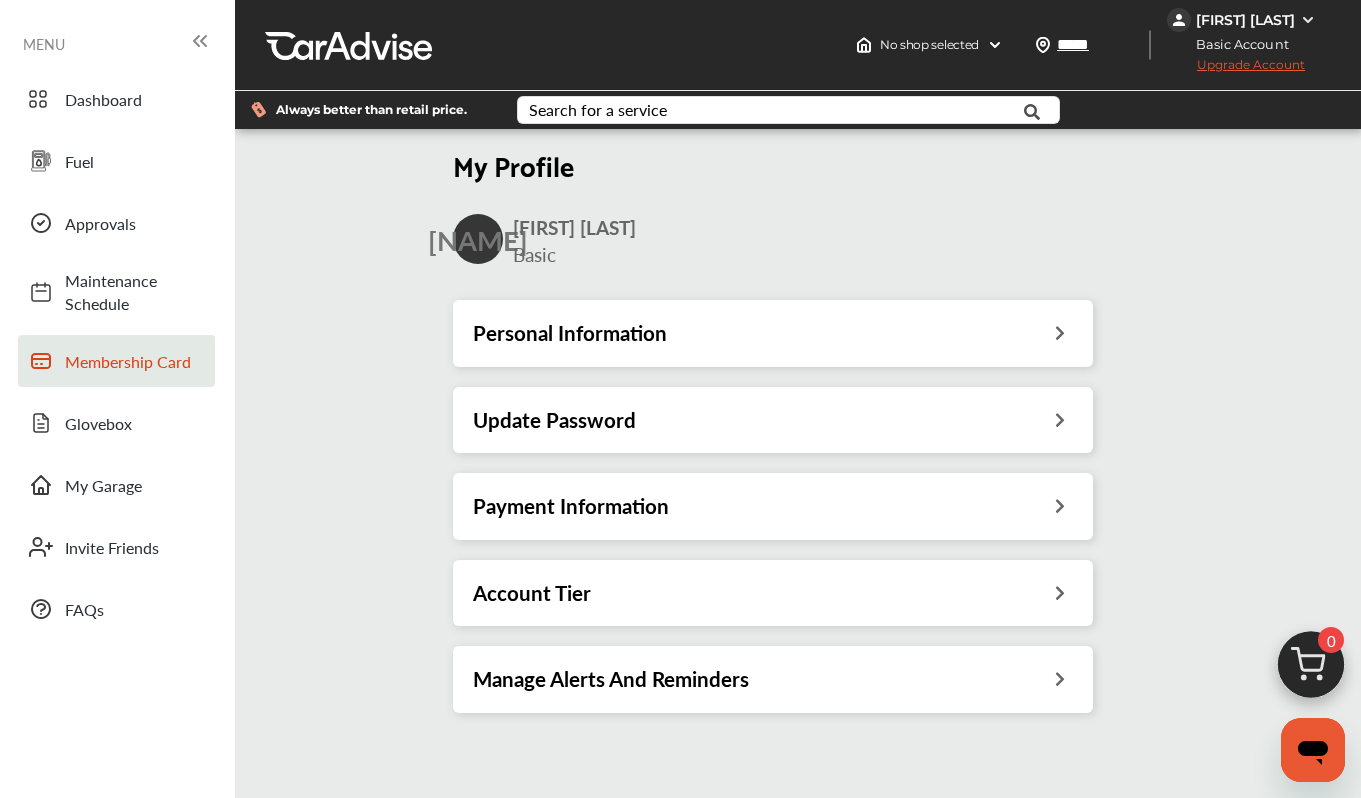 click on "Membership Card" at bounding box center (135, 361) 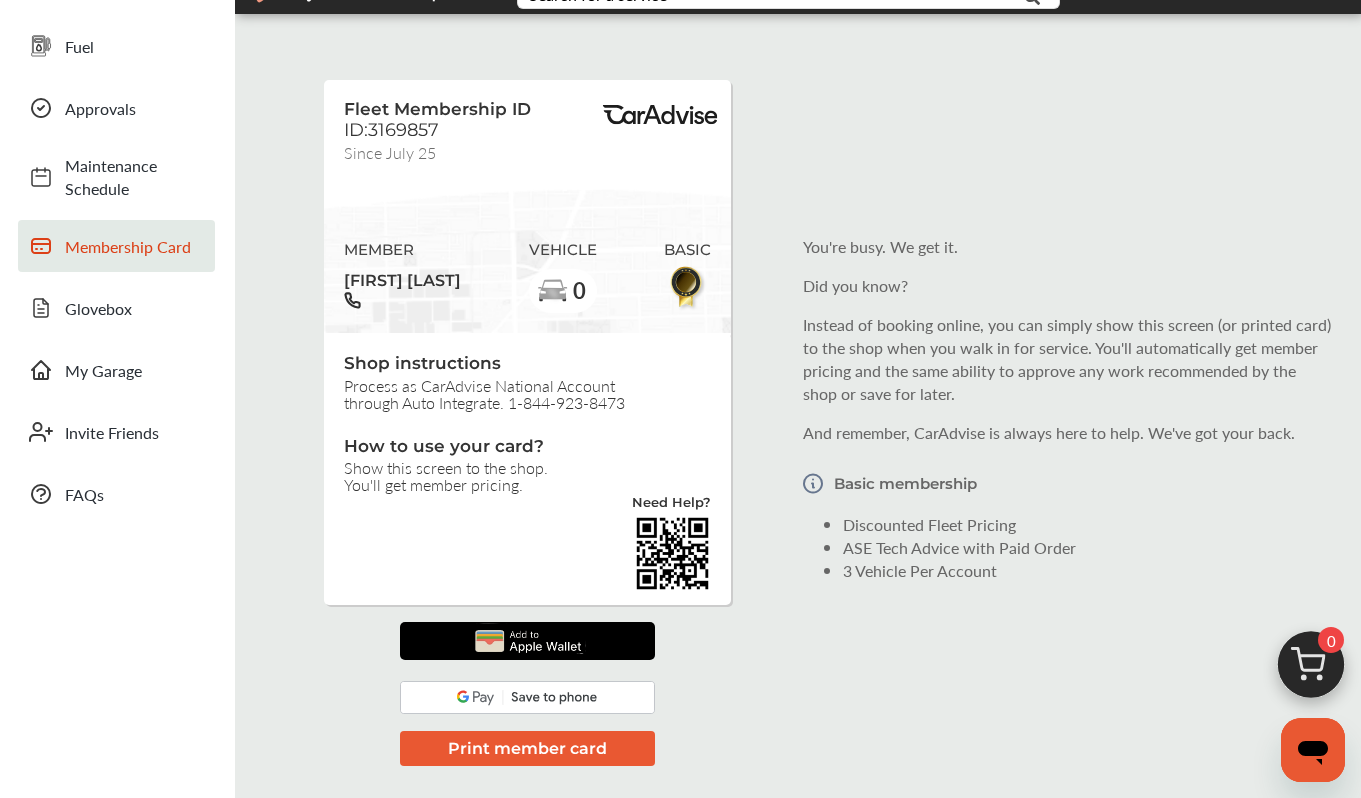 scroll, scrollTop: 117, scrollLeft: 0, axis: vertical 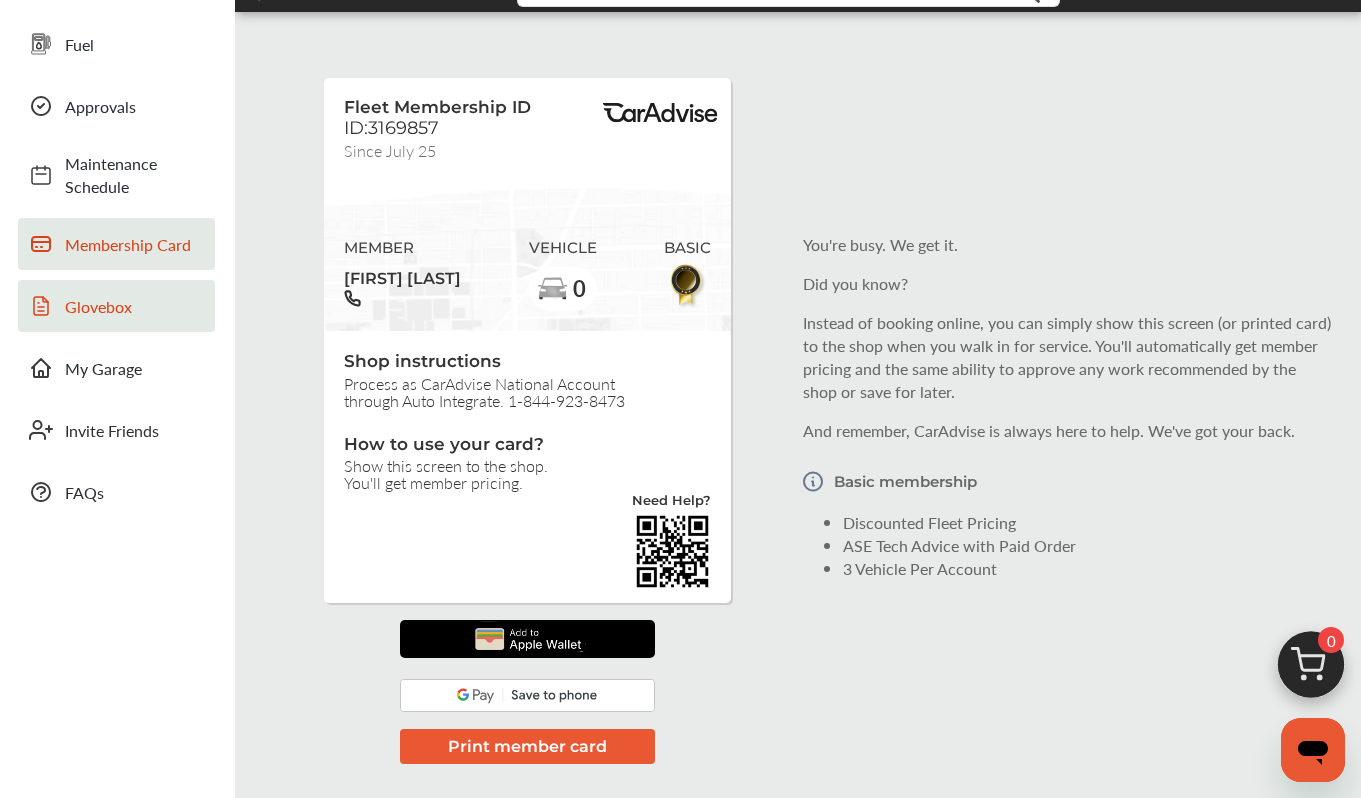 click on "Glovebox" at bounding box center (116, 306) 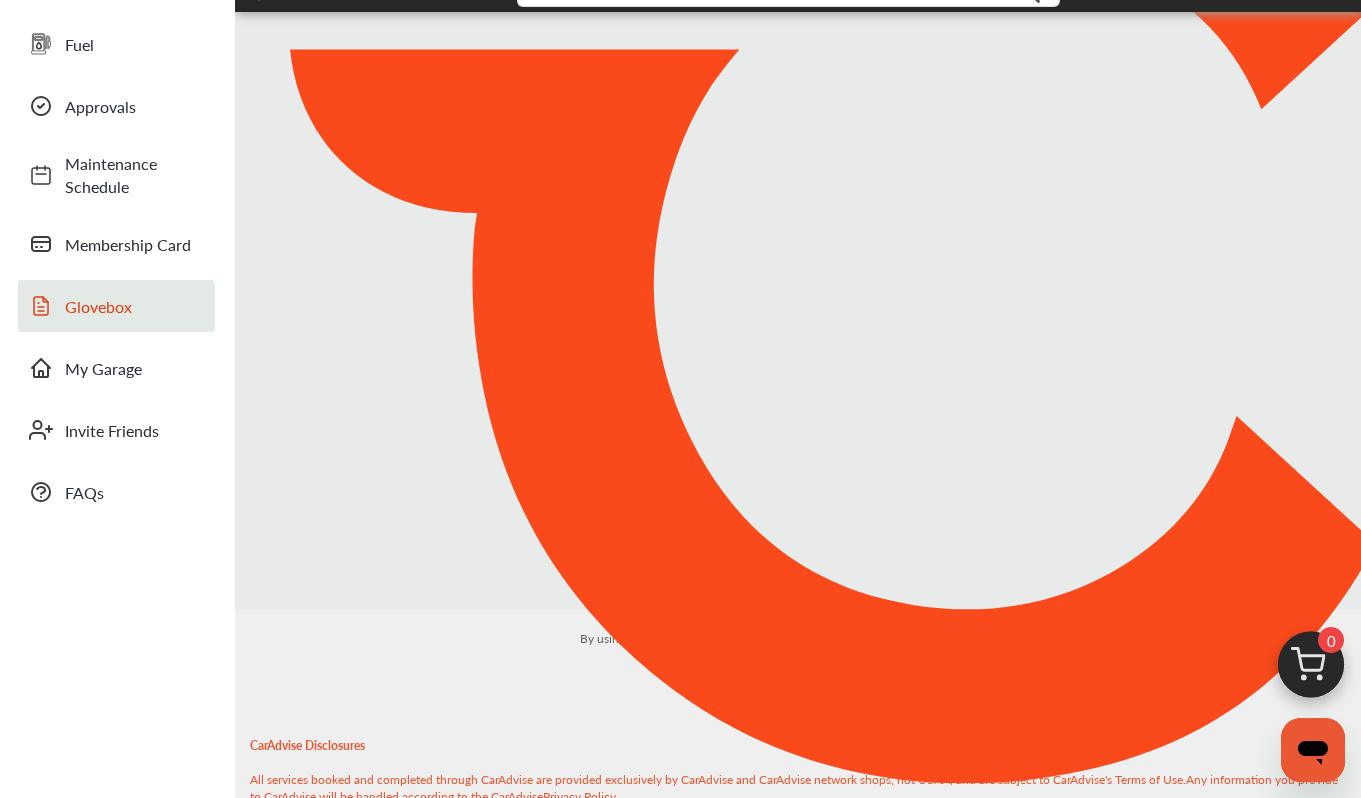 scroll, scrollTop: 0, scrollLeft: 0, axis: both 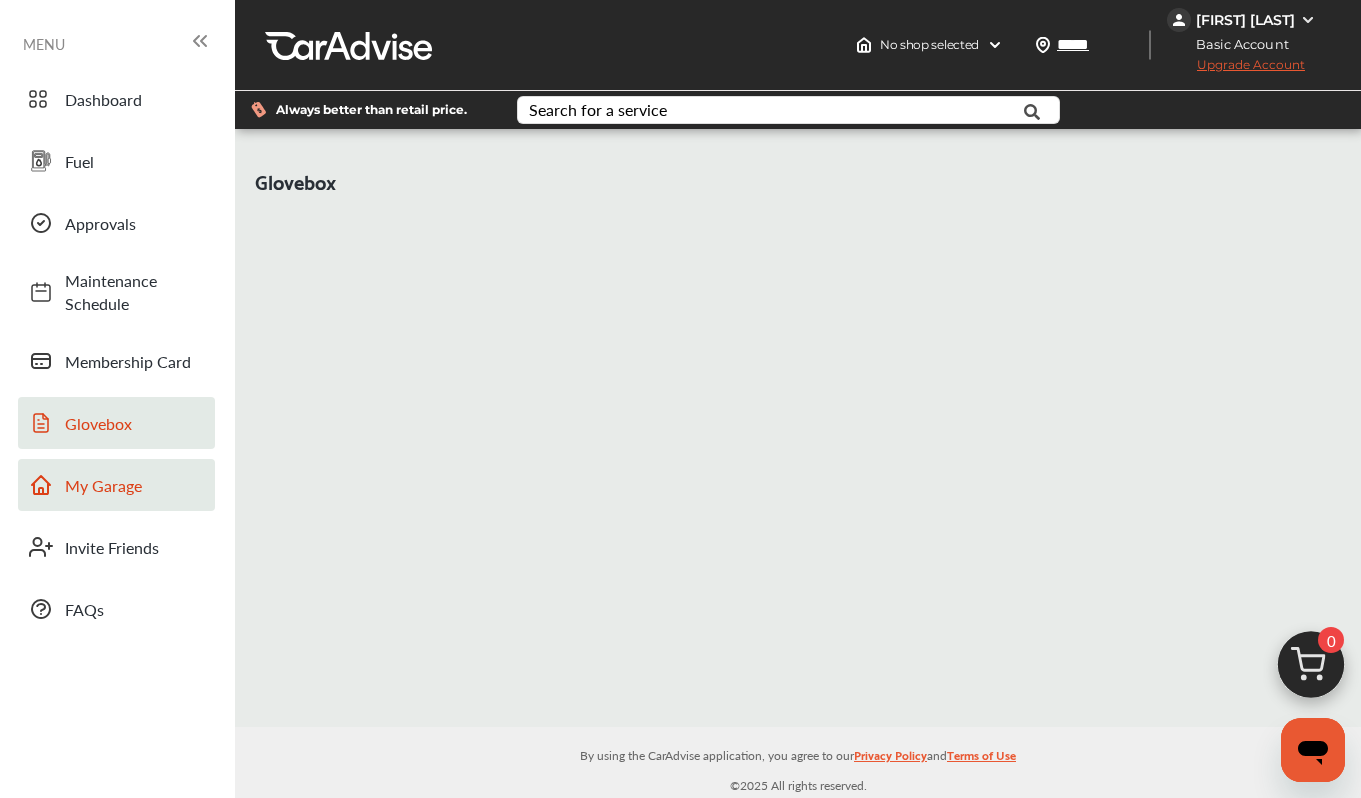 click on "My Garage" at bounding box center (135, 485) 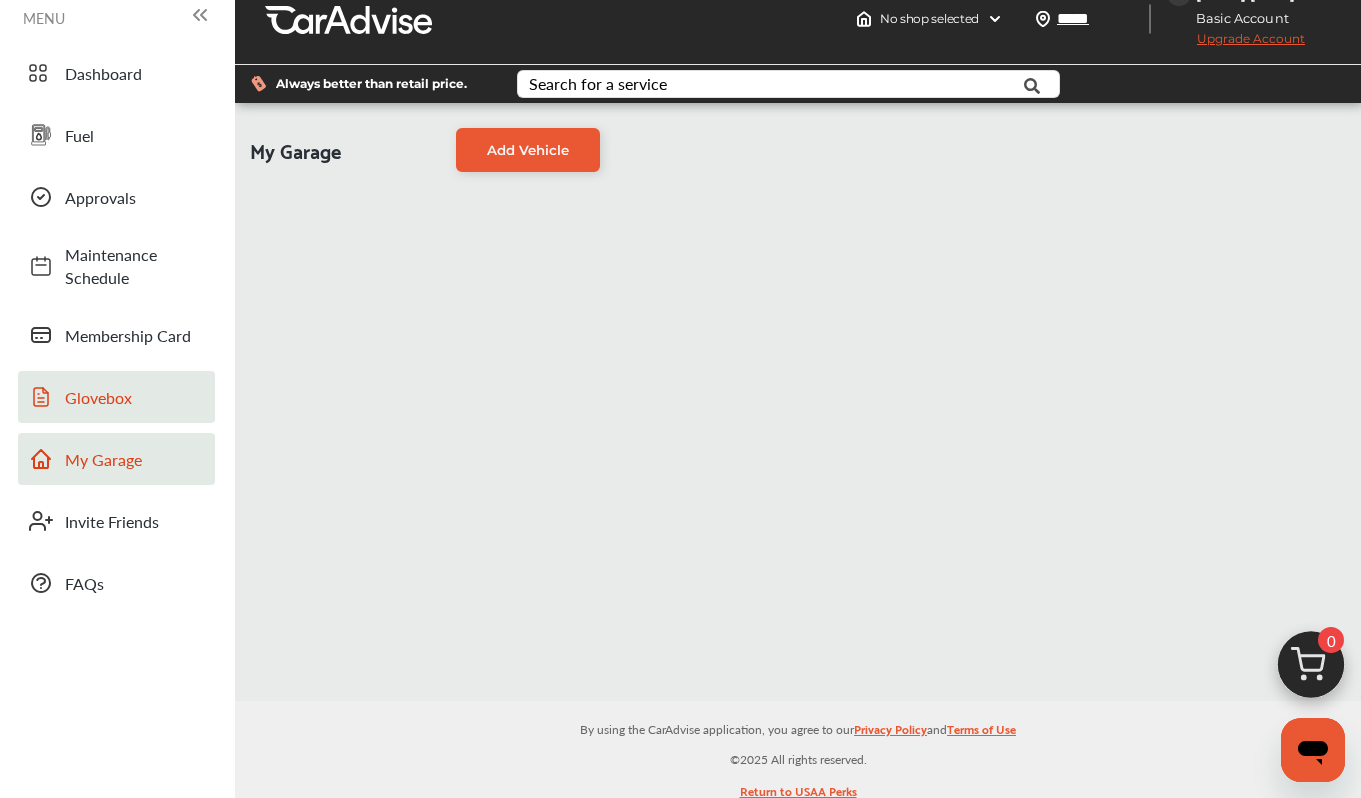 scroll, scrollTop: 34, scrollLeft: 0, axis: vertical 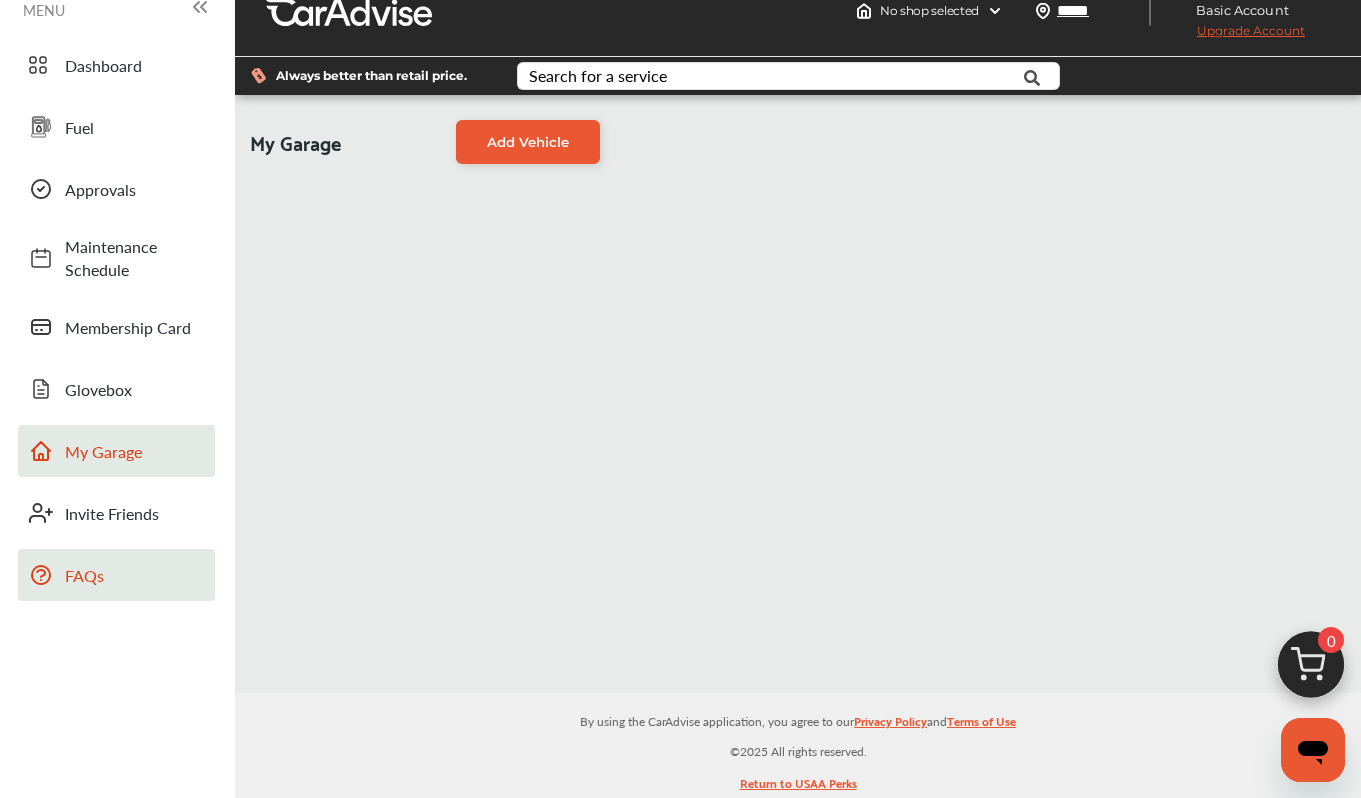 click on "FAQs" at bounding box center (135, 575) 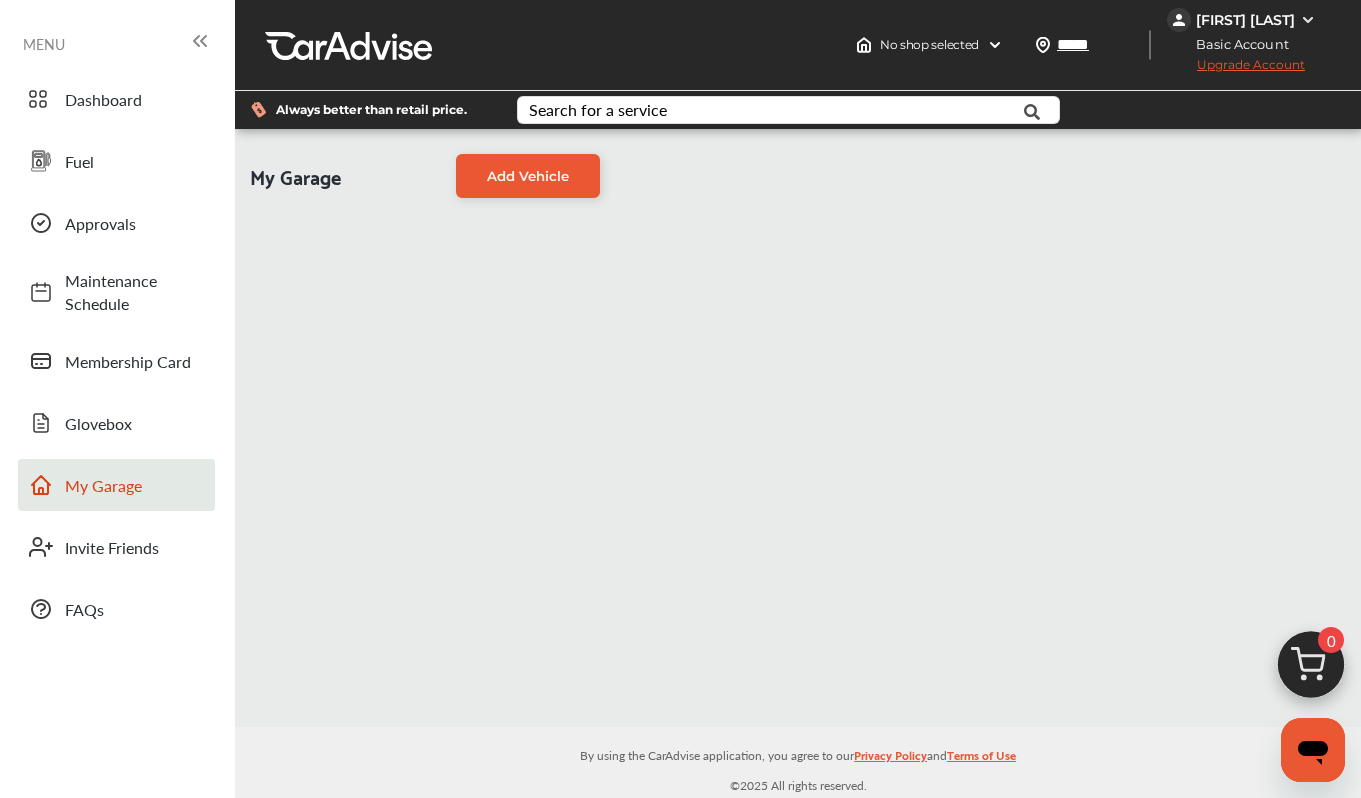scroll, scrollTop: 0, scrollLeft: 0, axis: both 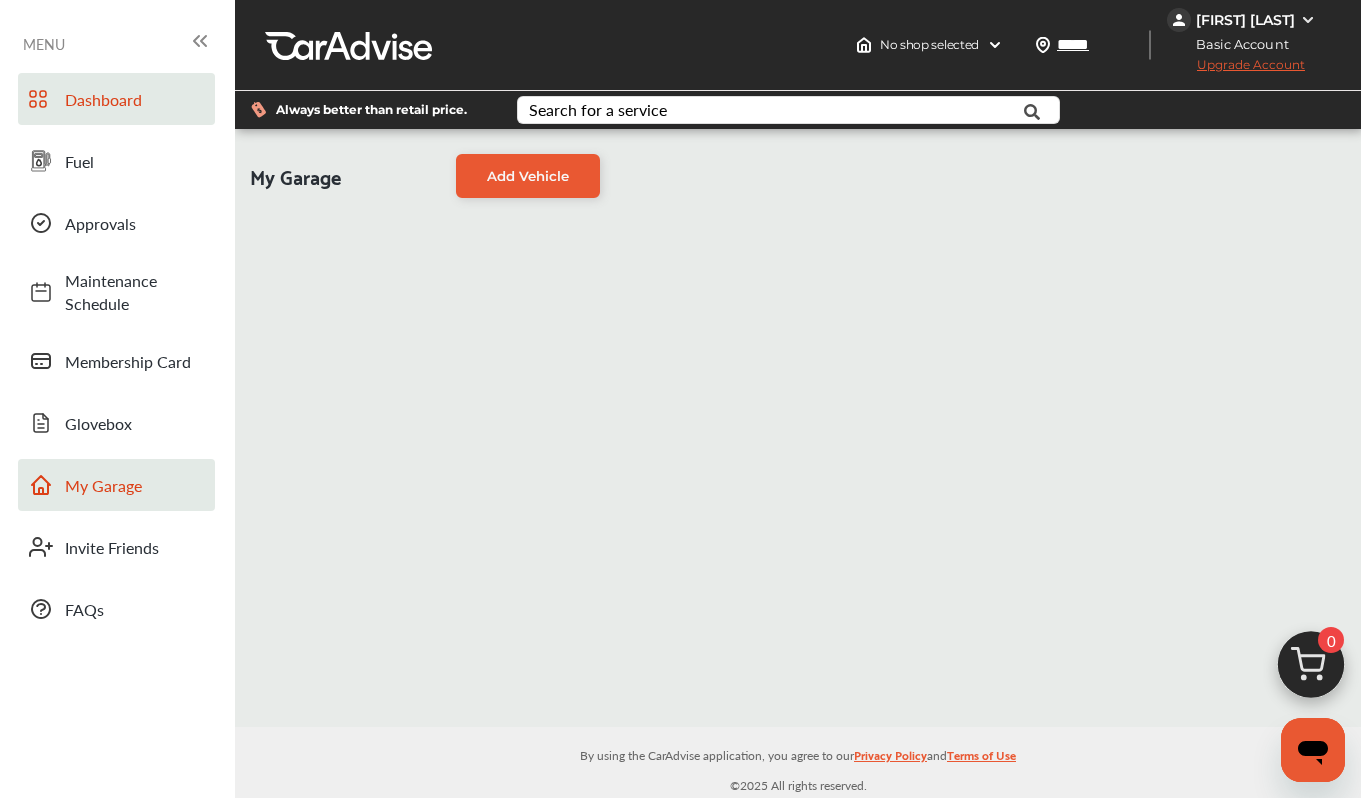 click on "Dashboard" at bounding box center [135, 99] 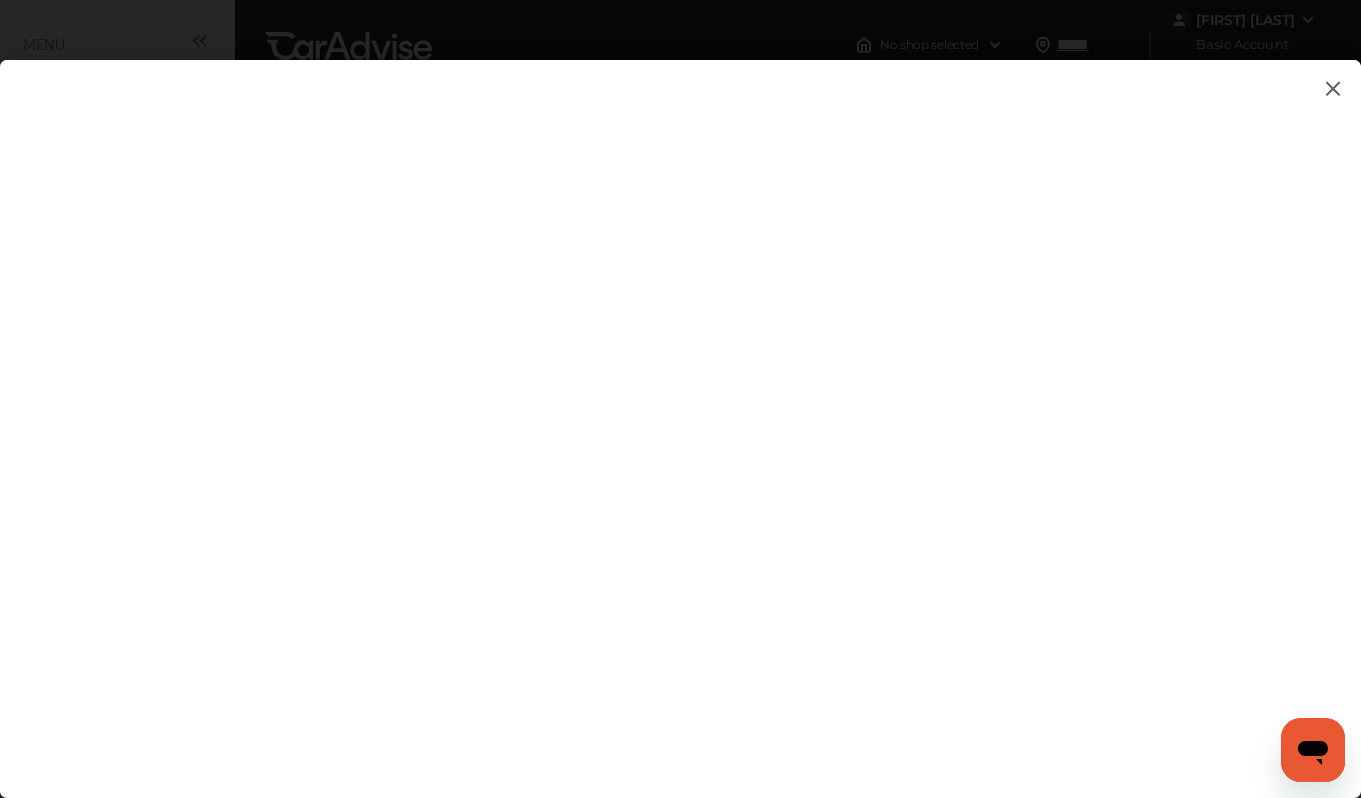 click at bounding box center [1333, 88] 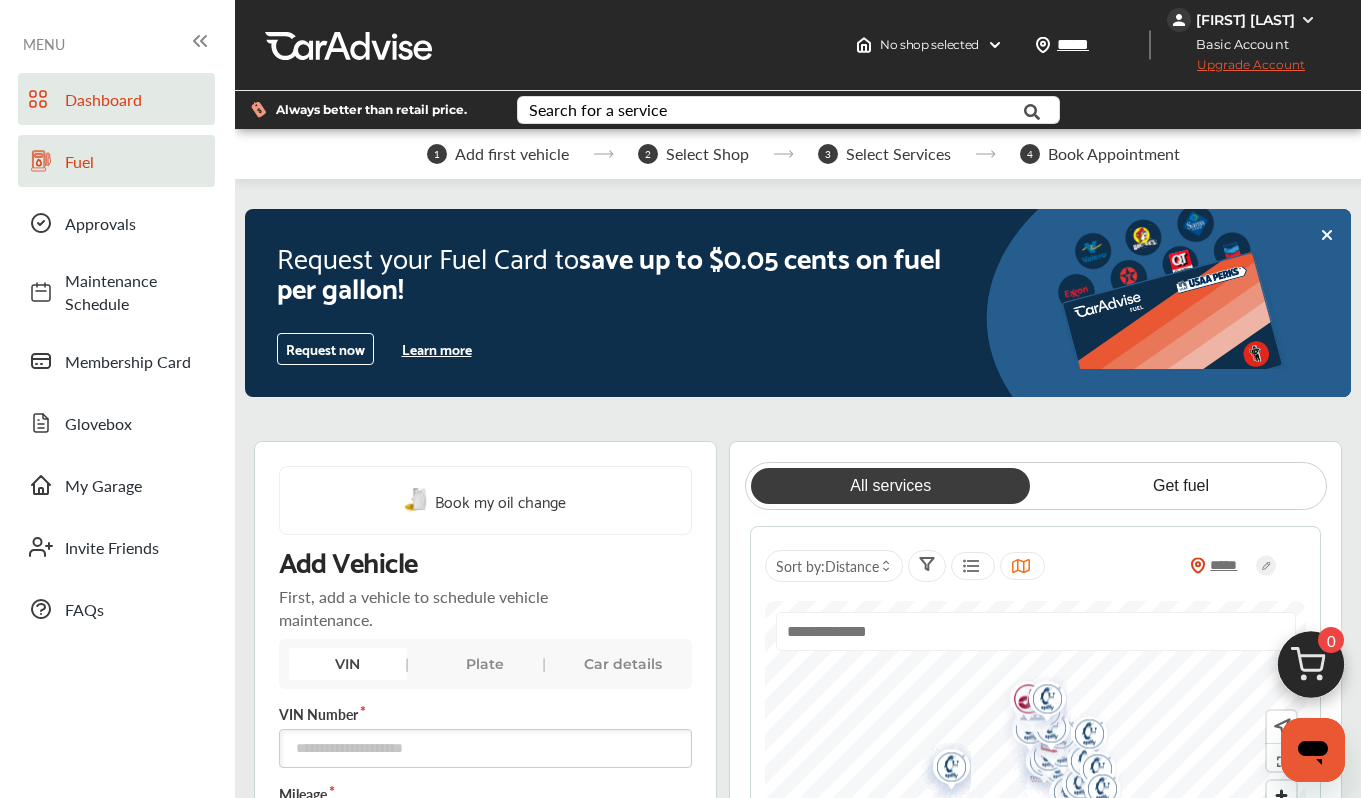 click on "Fuel" at bounding box center (135, 161) 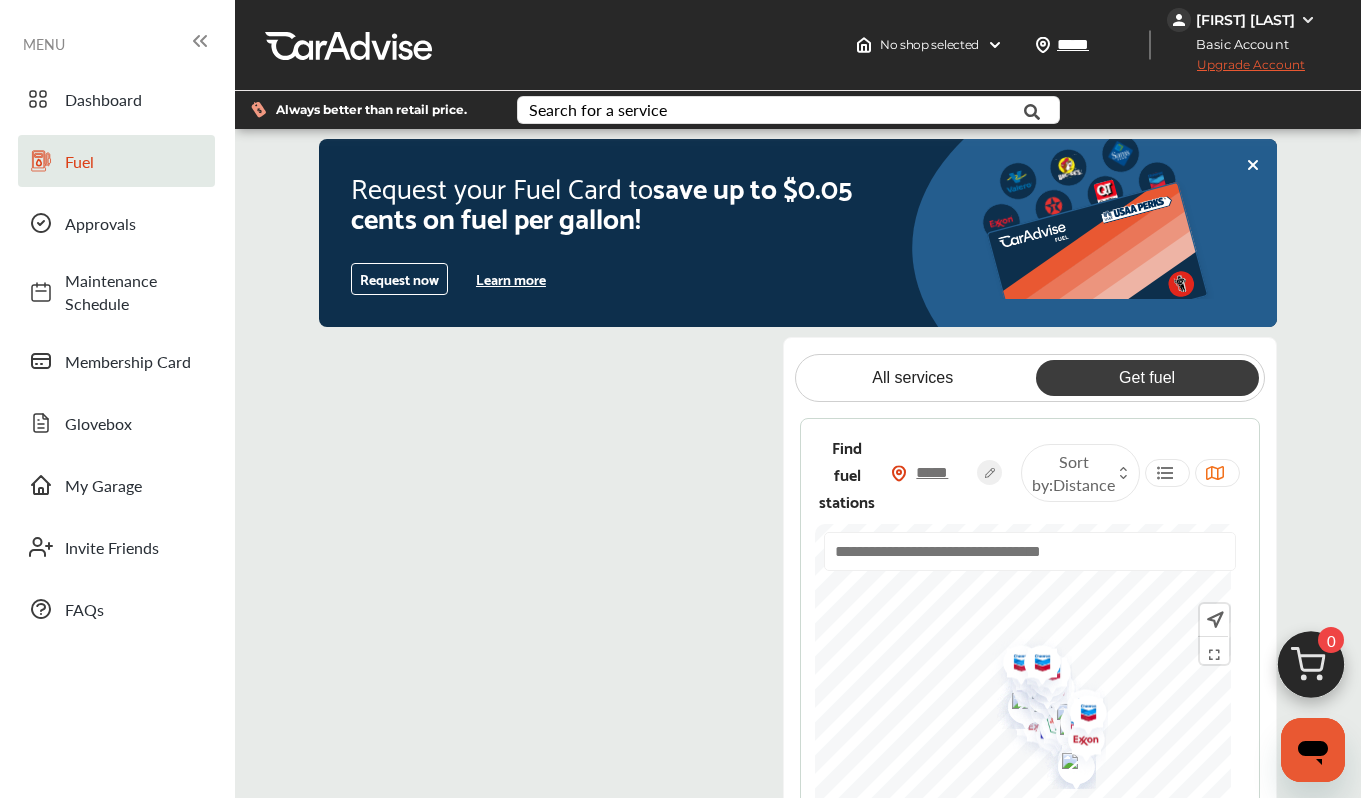 click on "Learn more" at bounding box center [511, 279] 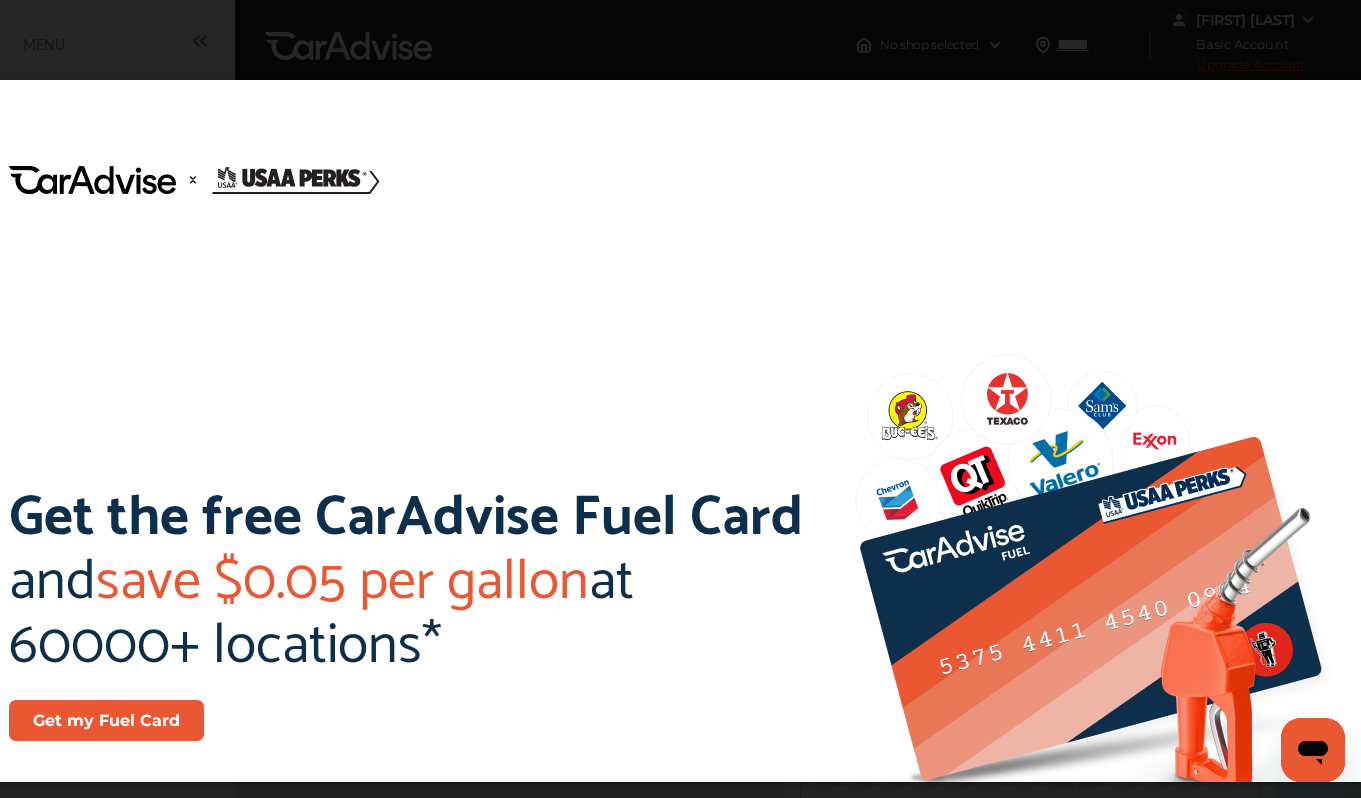 click on "Get my Fuel Card" at bounding box center [106, 720] 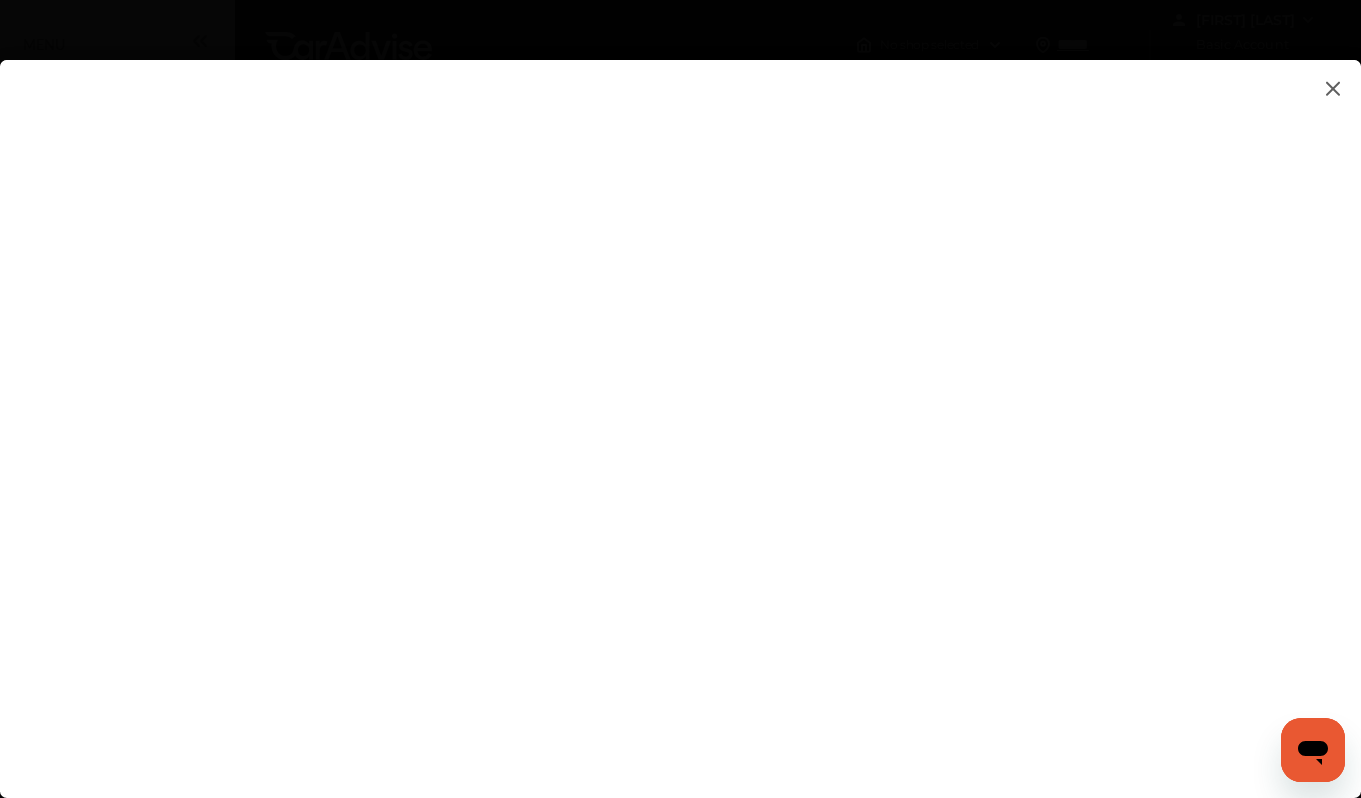 click at bounding box center [680, 409] 